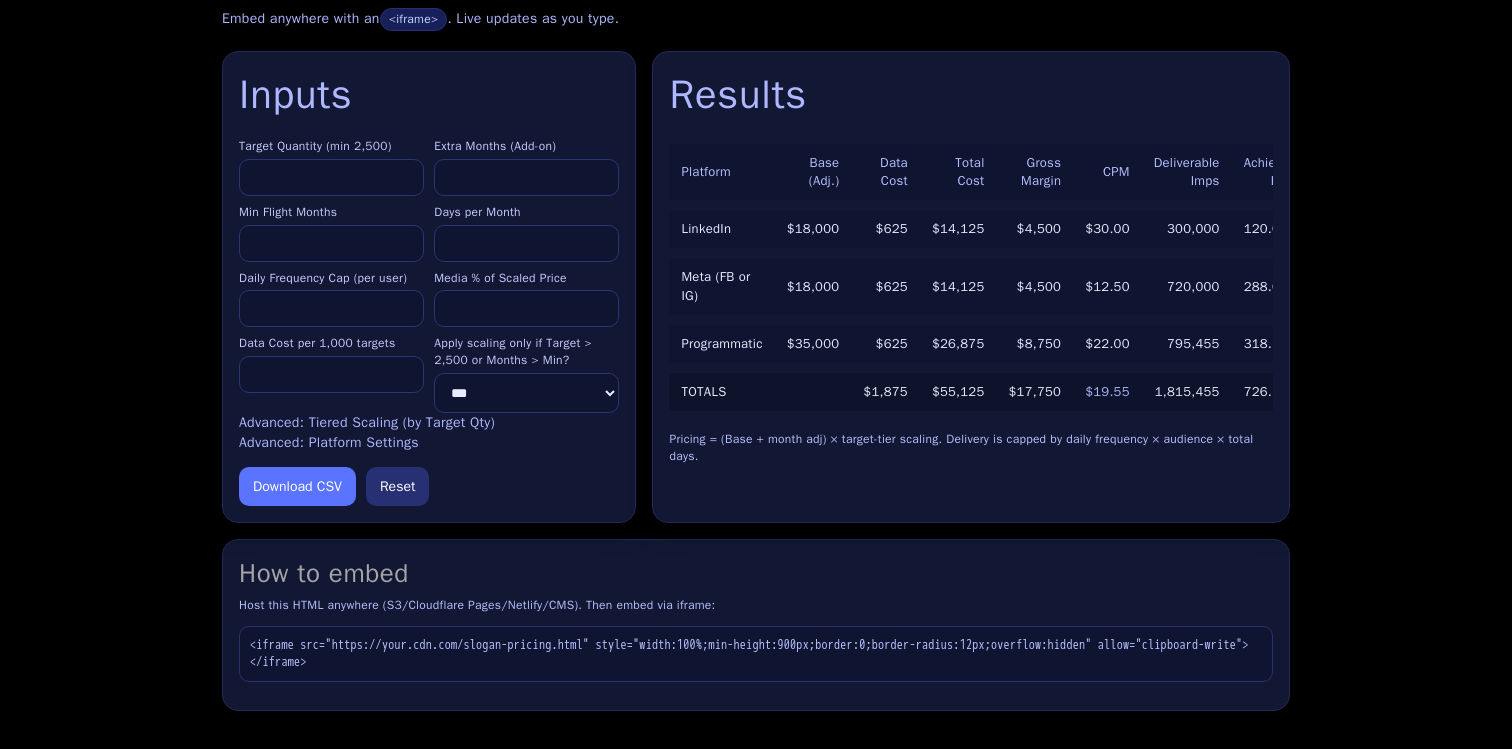 scroll, scrollTop: 335, scrollLeft: 0, axis: vertical 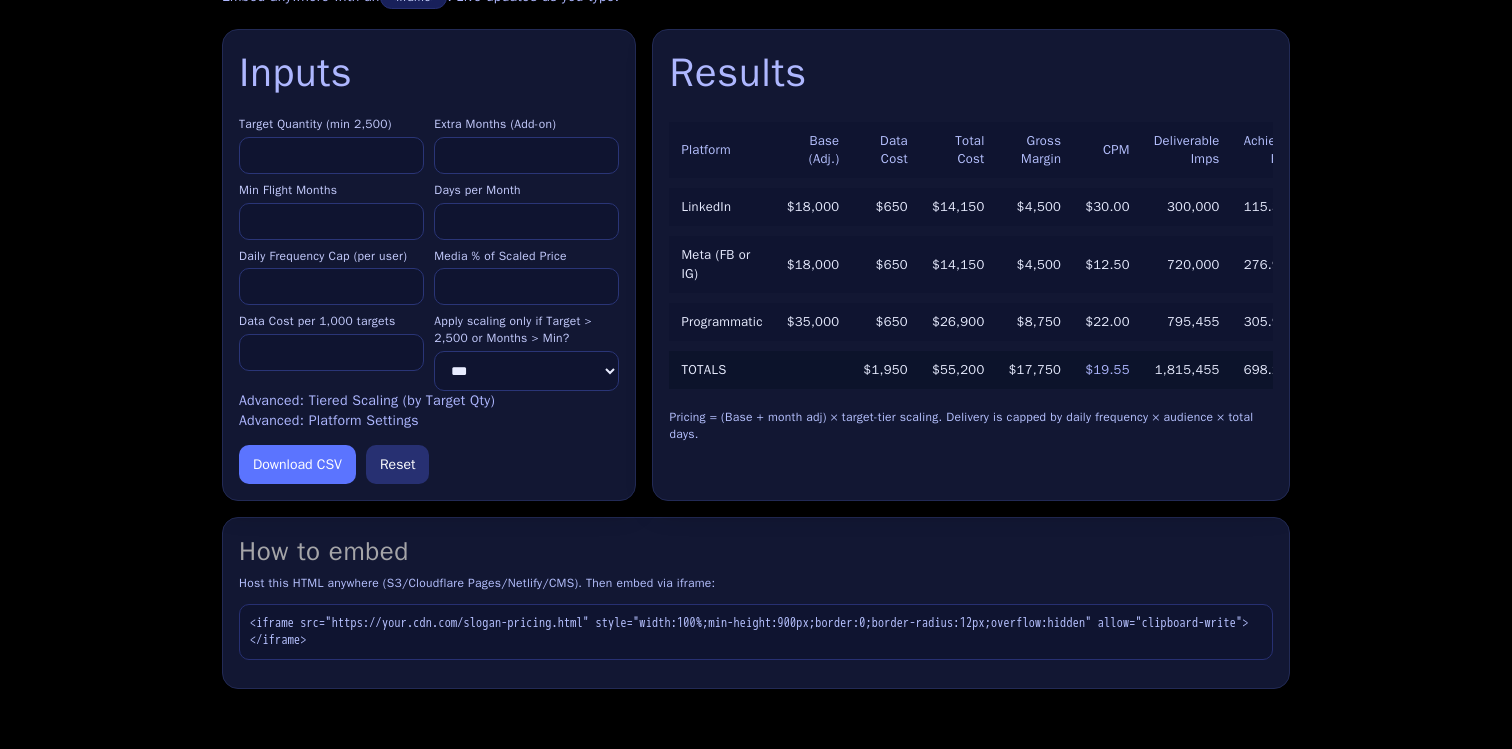 click on "****" at bounding box center (331, 155) 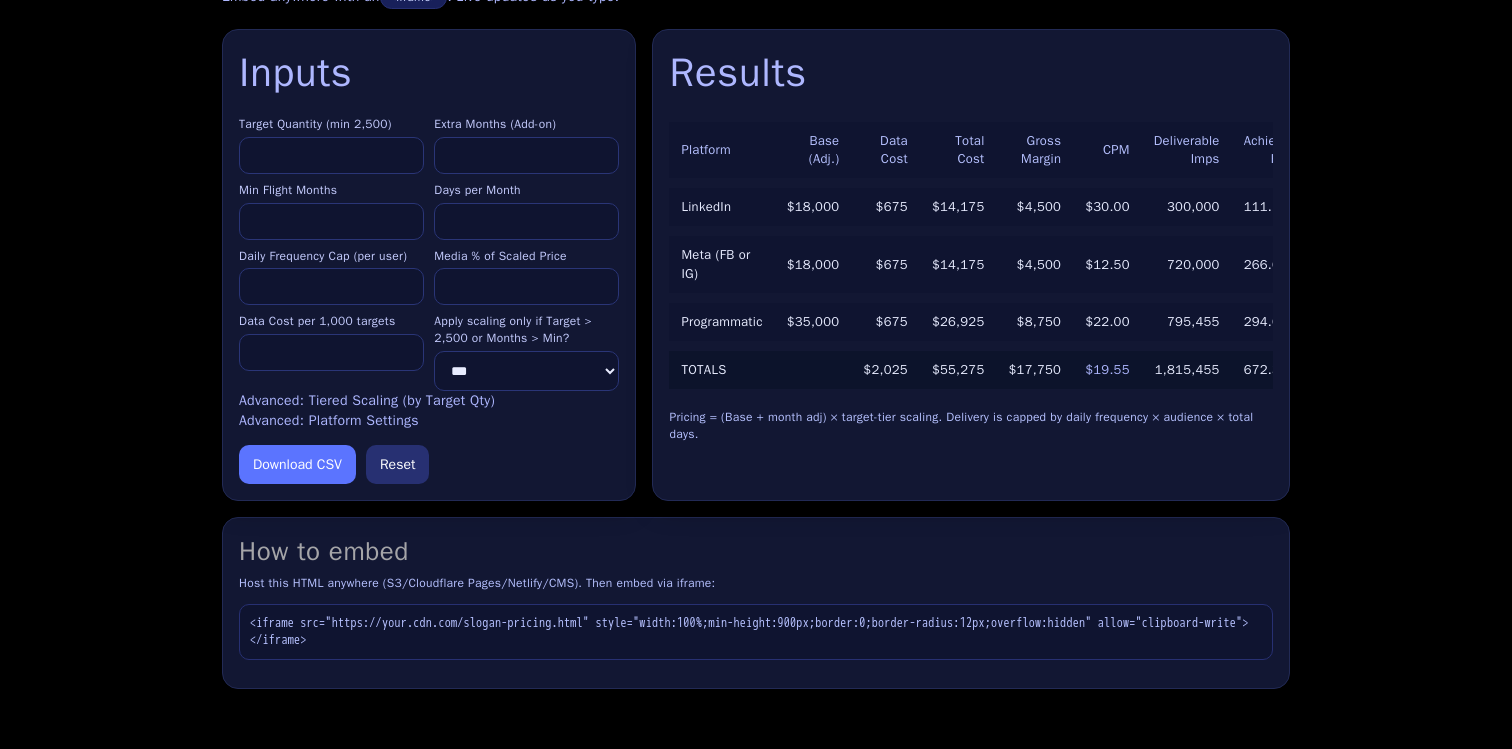 click on "****" at bounding box center (331, 155) 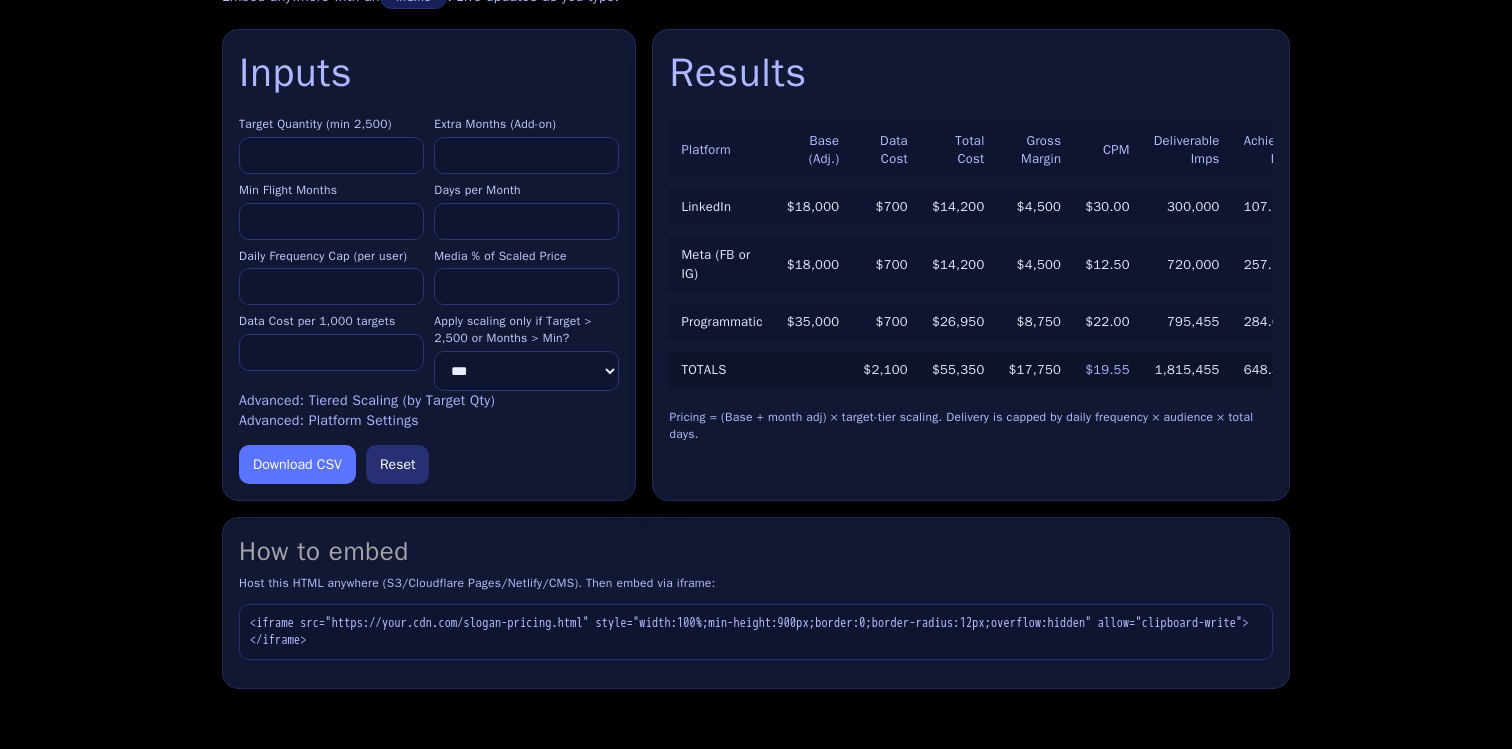 click on "****" at bounding box center [331, 155] 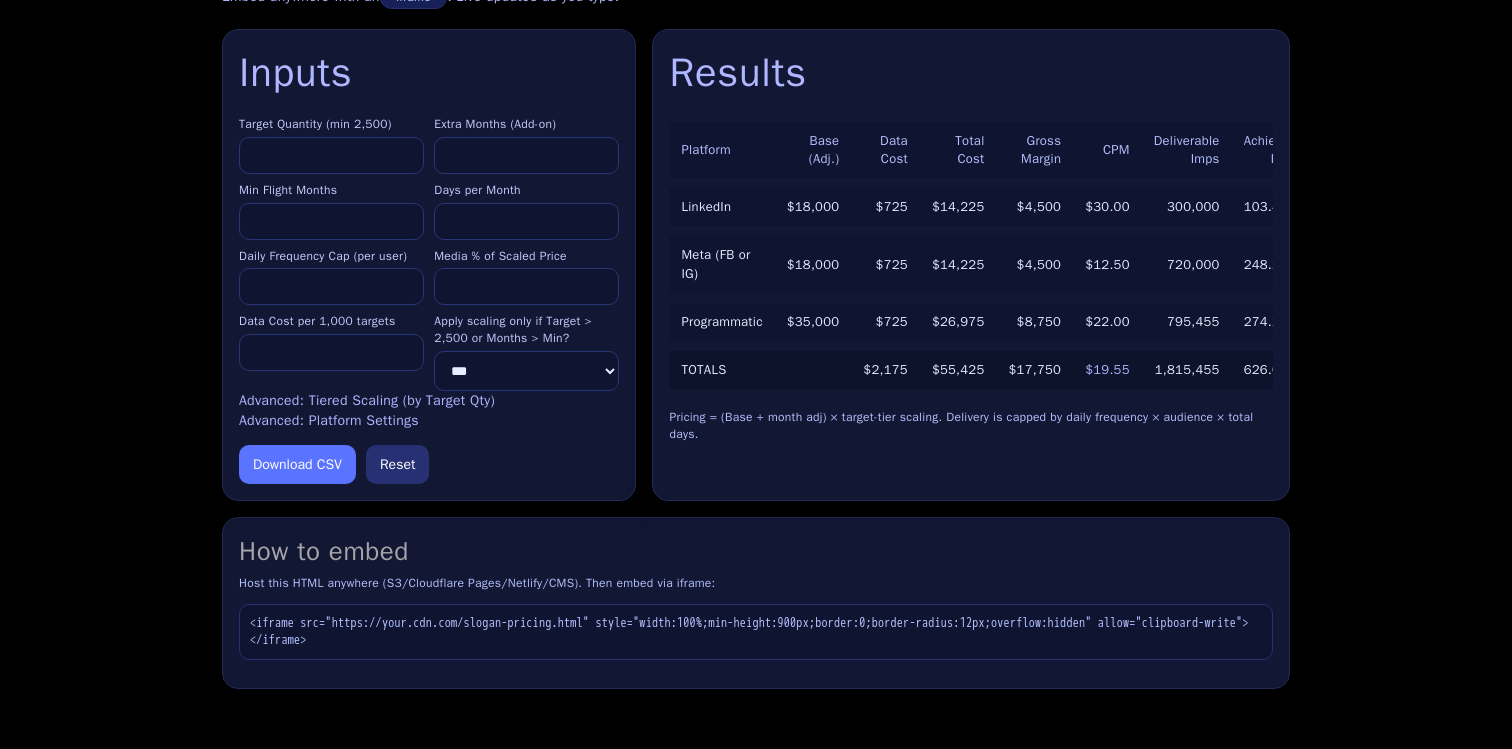 click on "****" at bounding box center (331, 155) 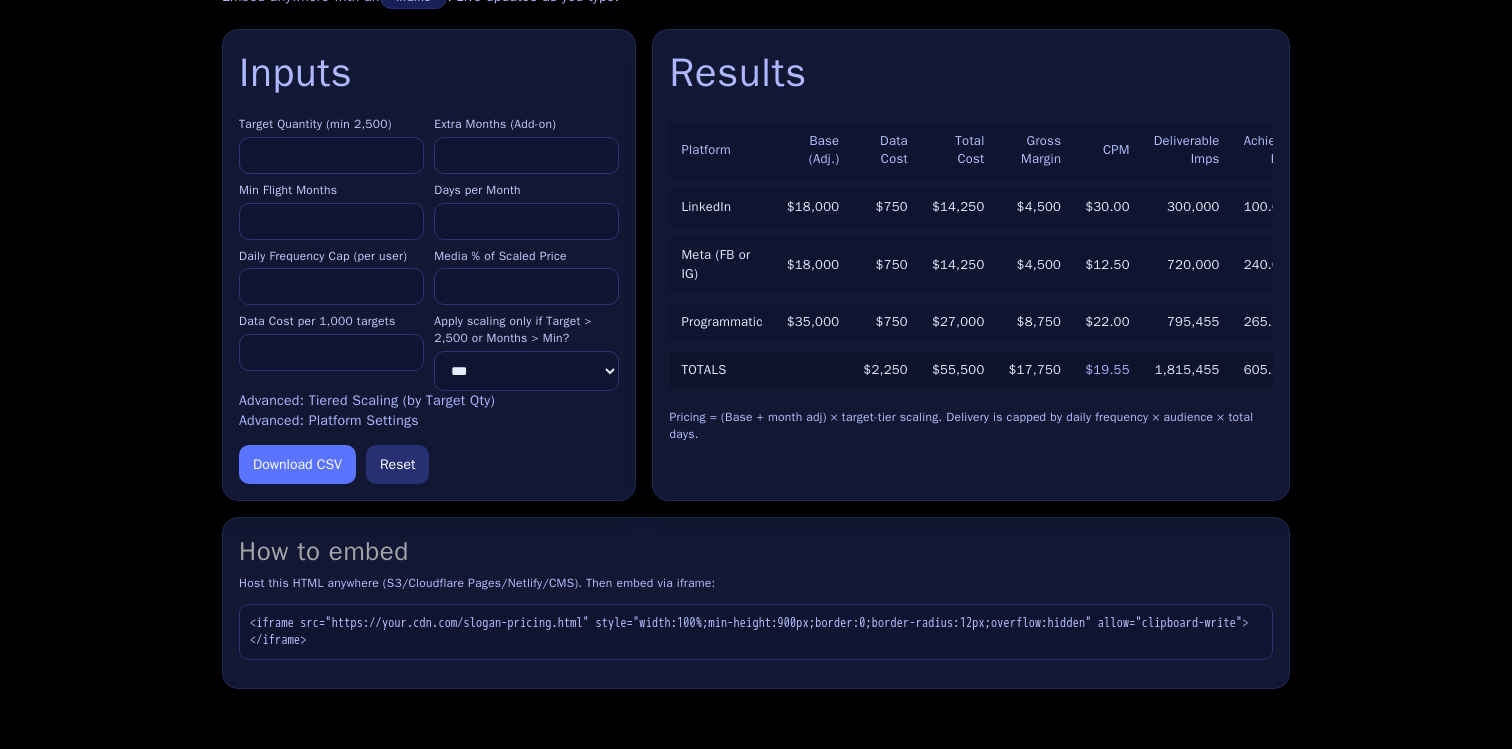 click on "****" at bounding box center (331, 155) 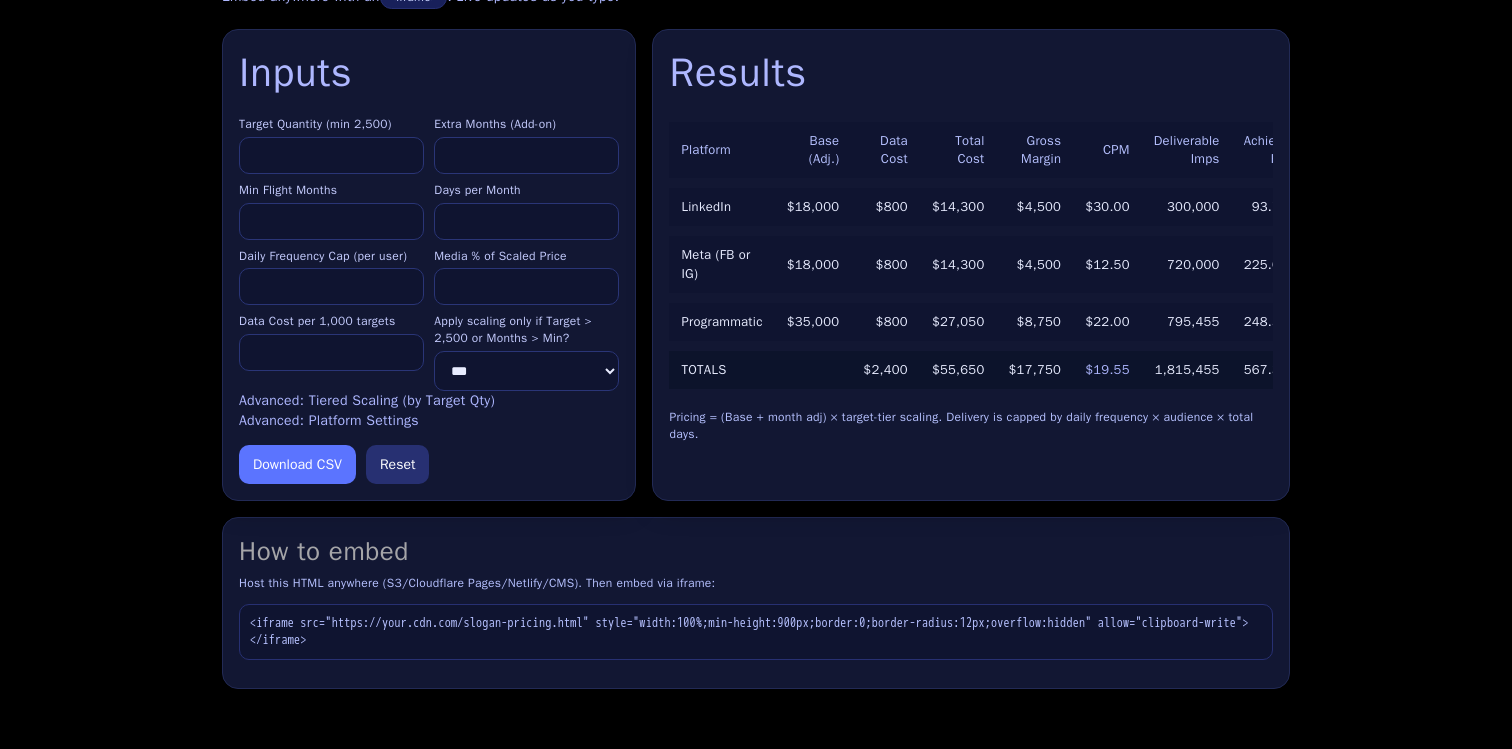click on "****" at bounding box center (331, 155) 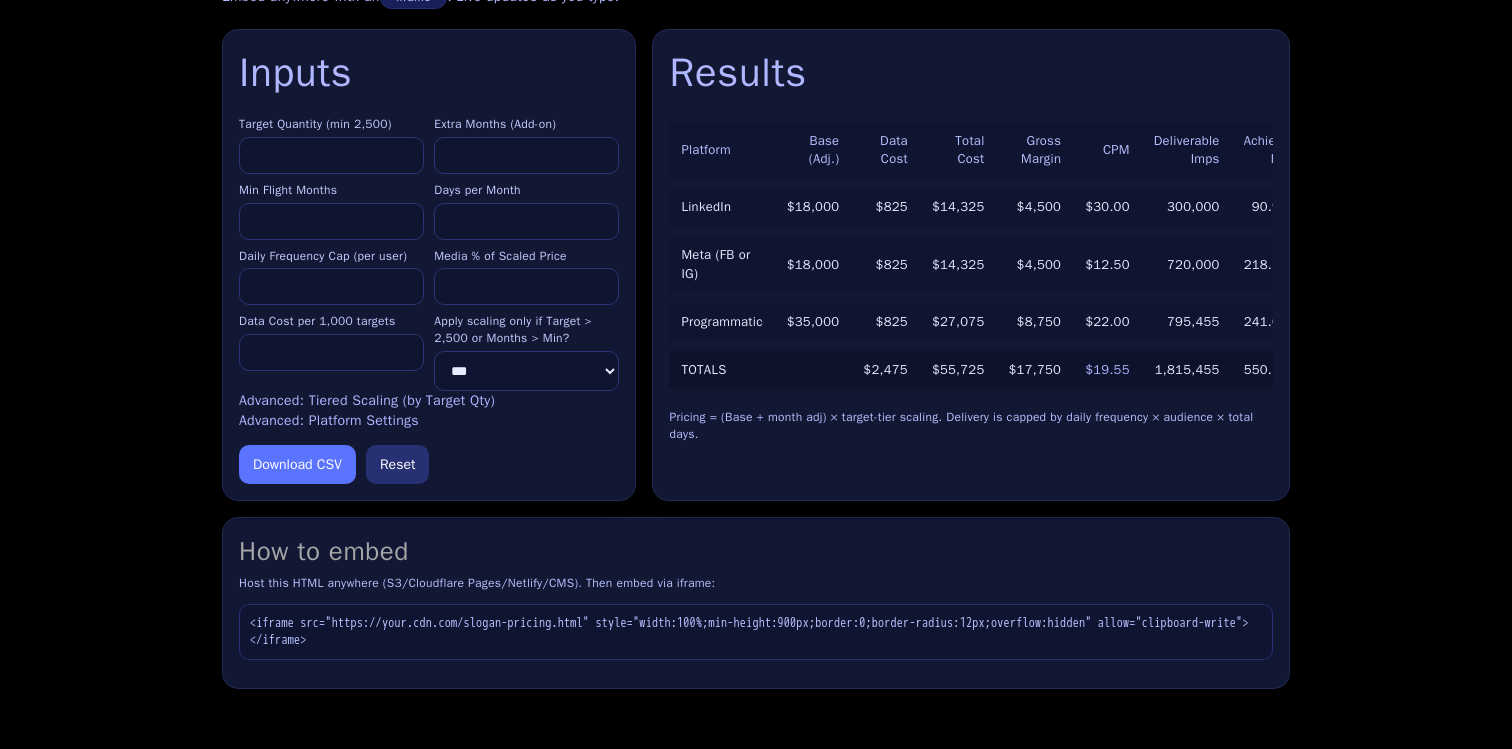 click on "****" at bounding box center [331, 155] 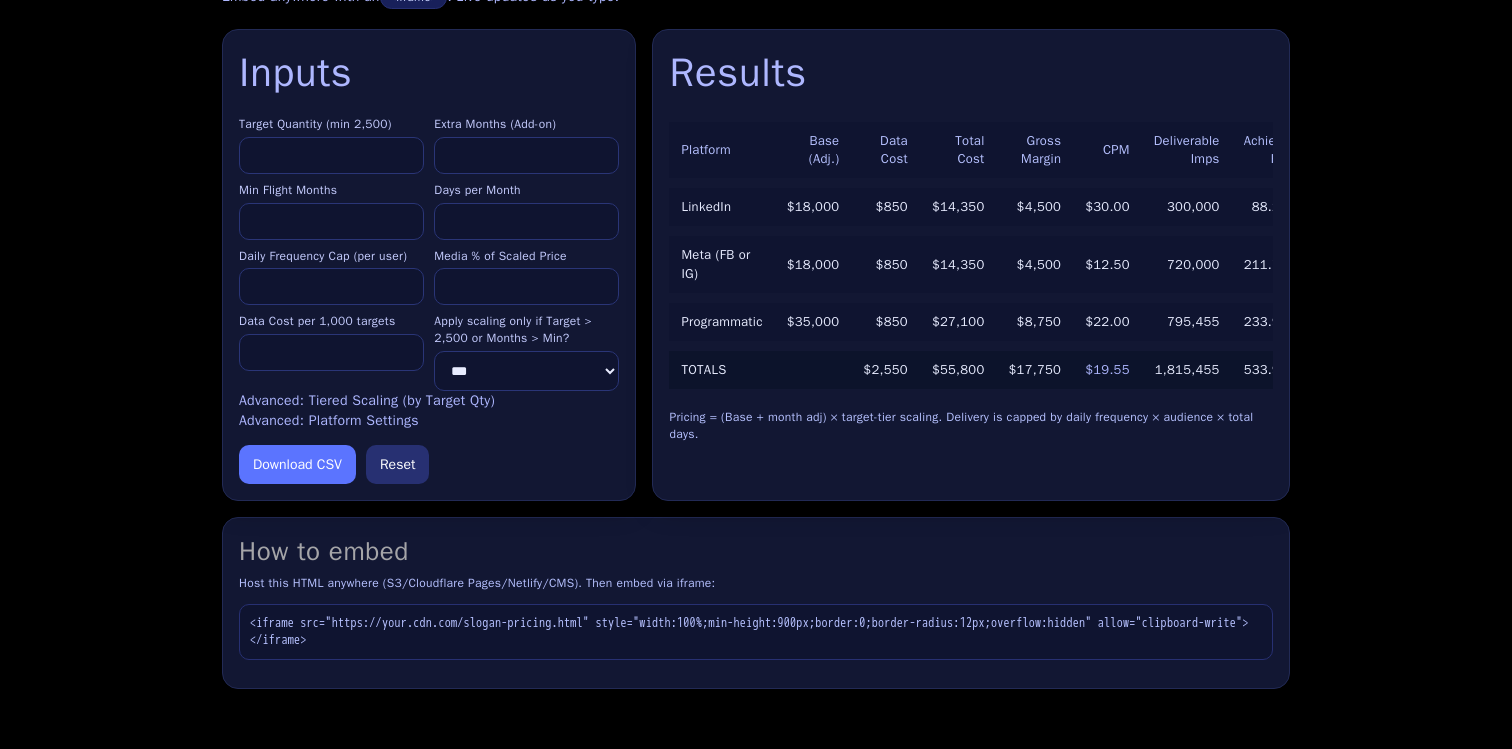 click on "****" at bounding box center (331, 155) 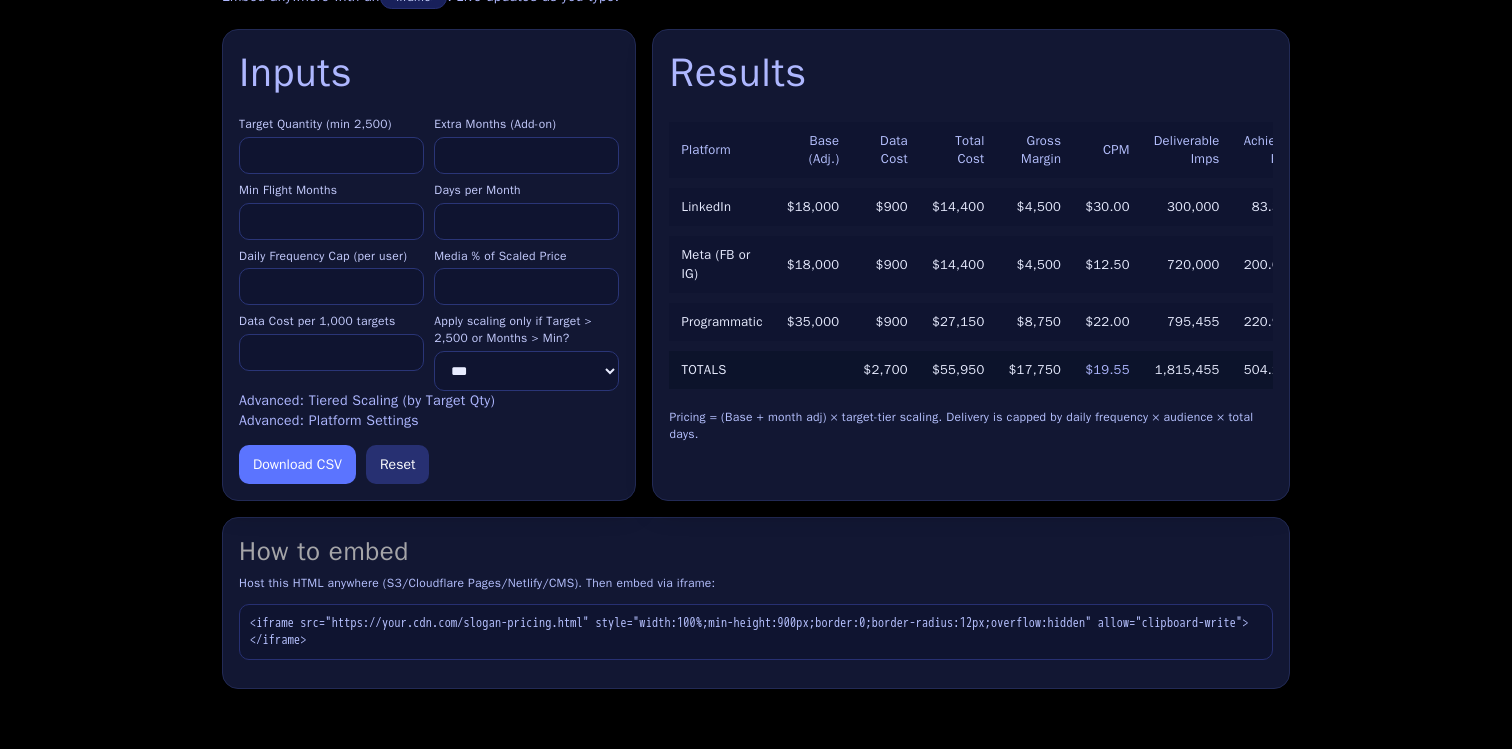 click on "****" at bounding box center (331, 155) 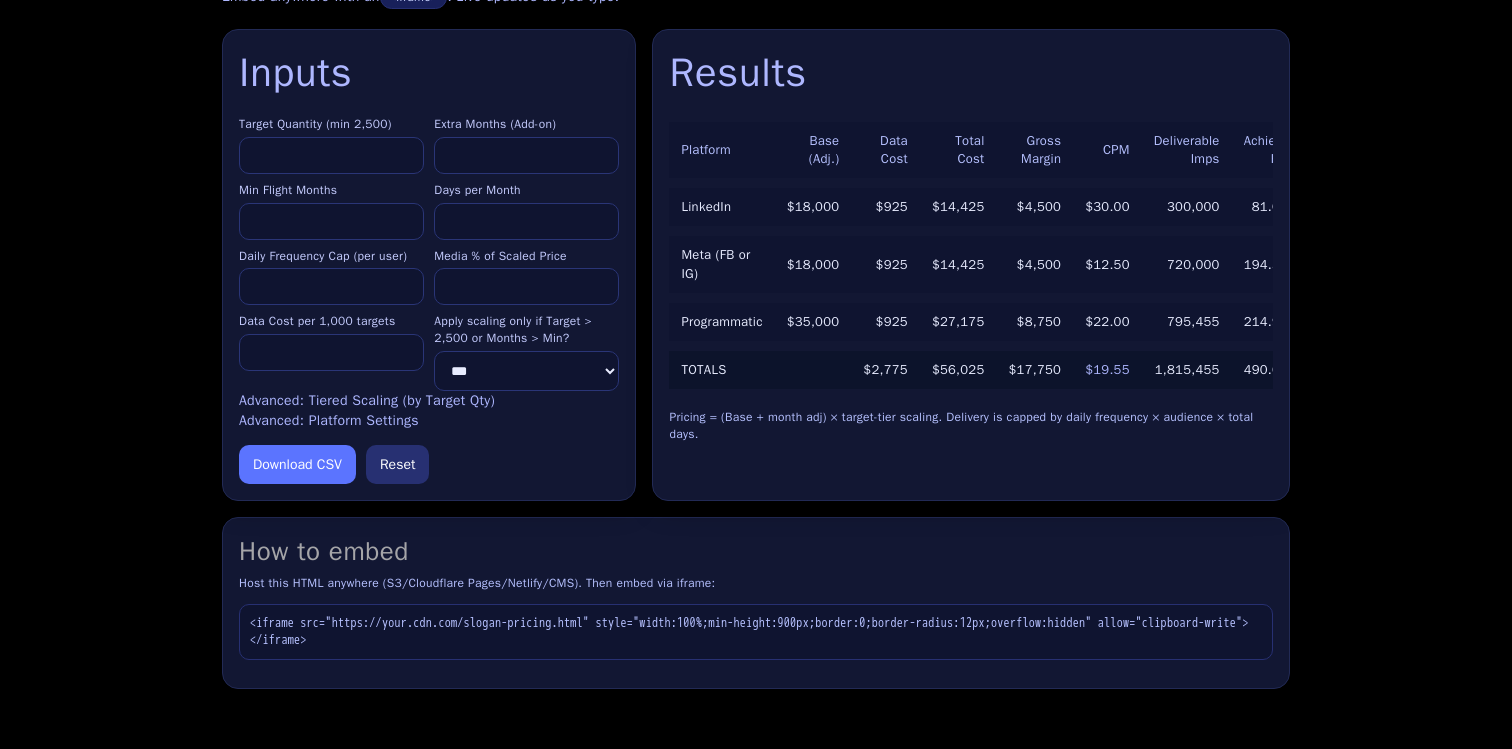 click on "****" at bounding box center (331, 155) 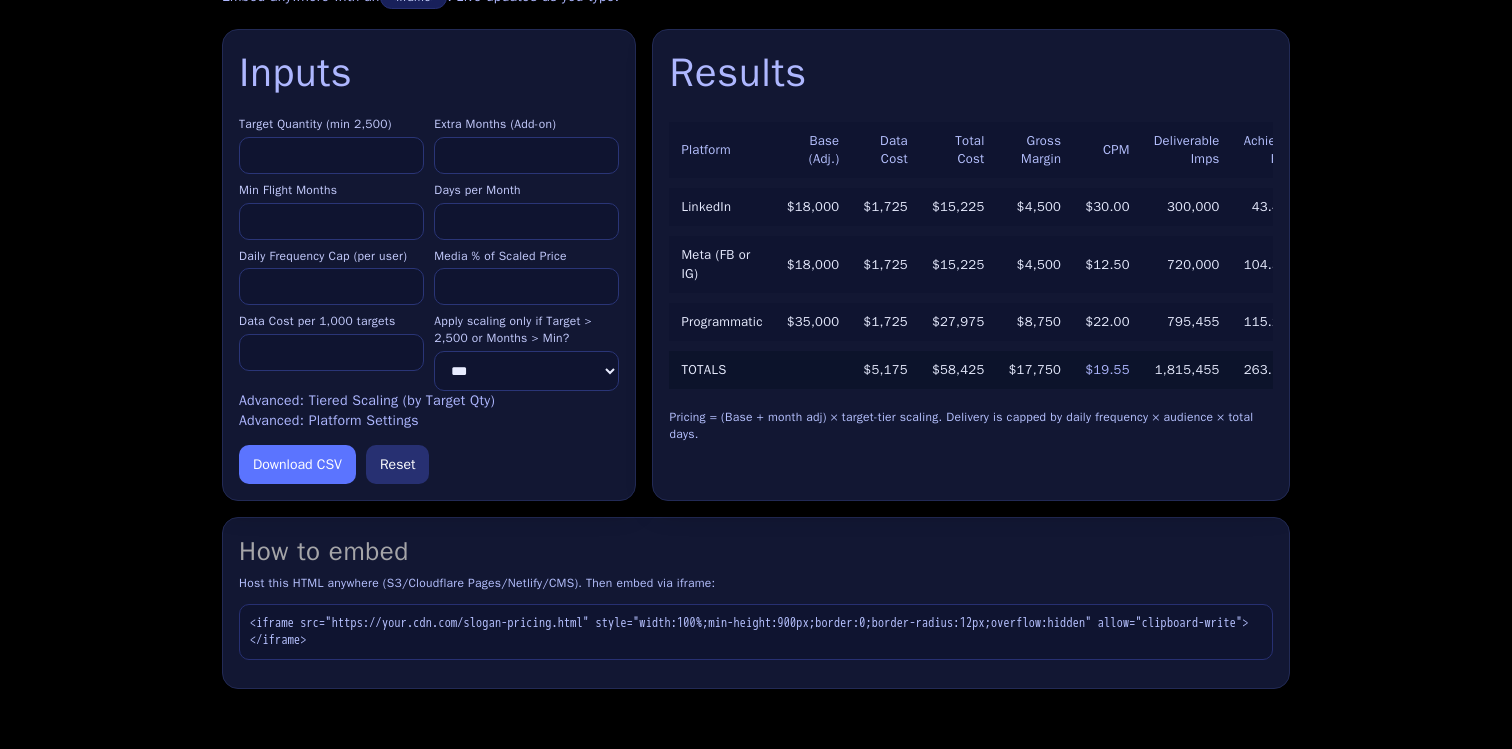 click on "****" at bounding box center [331, 155] 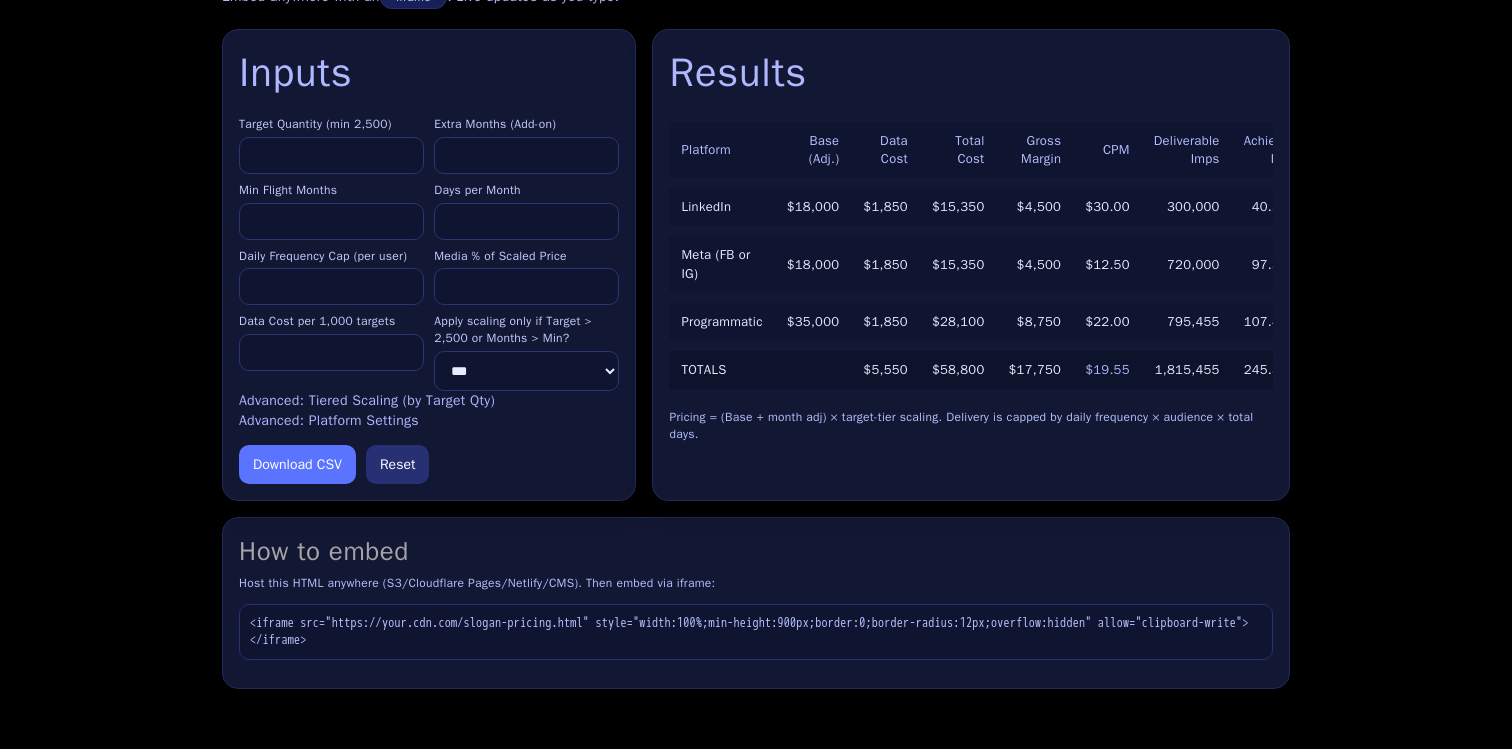 click on "****" at bounding box center [331, 155] 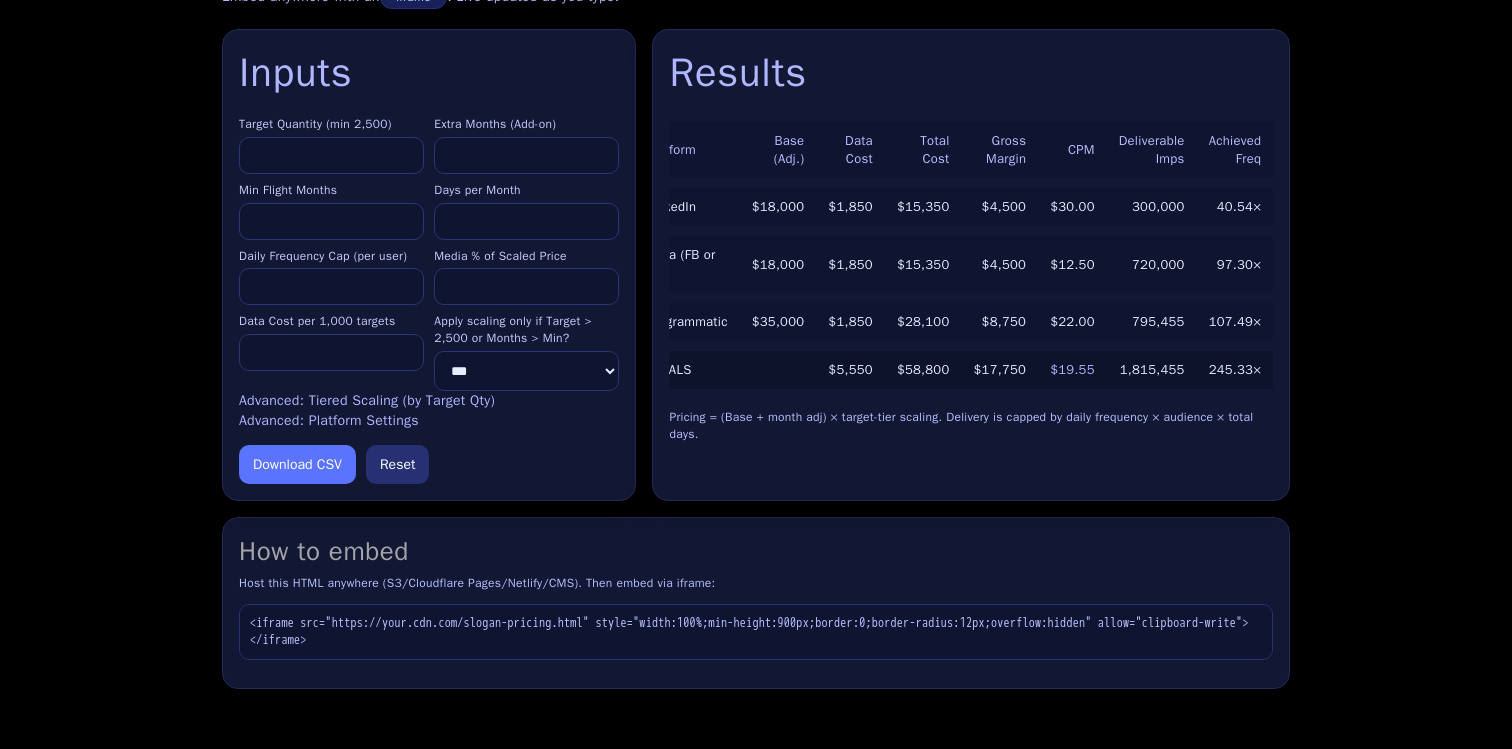 scroll, scrollTop: 0, scrollLeft: 56, axis: horizontal 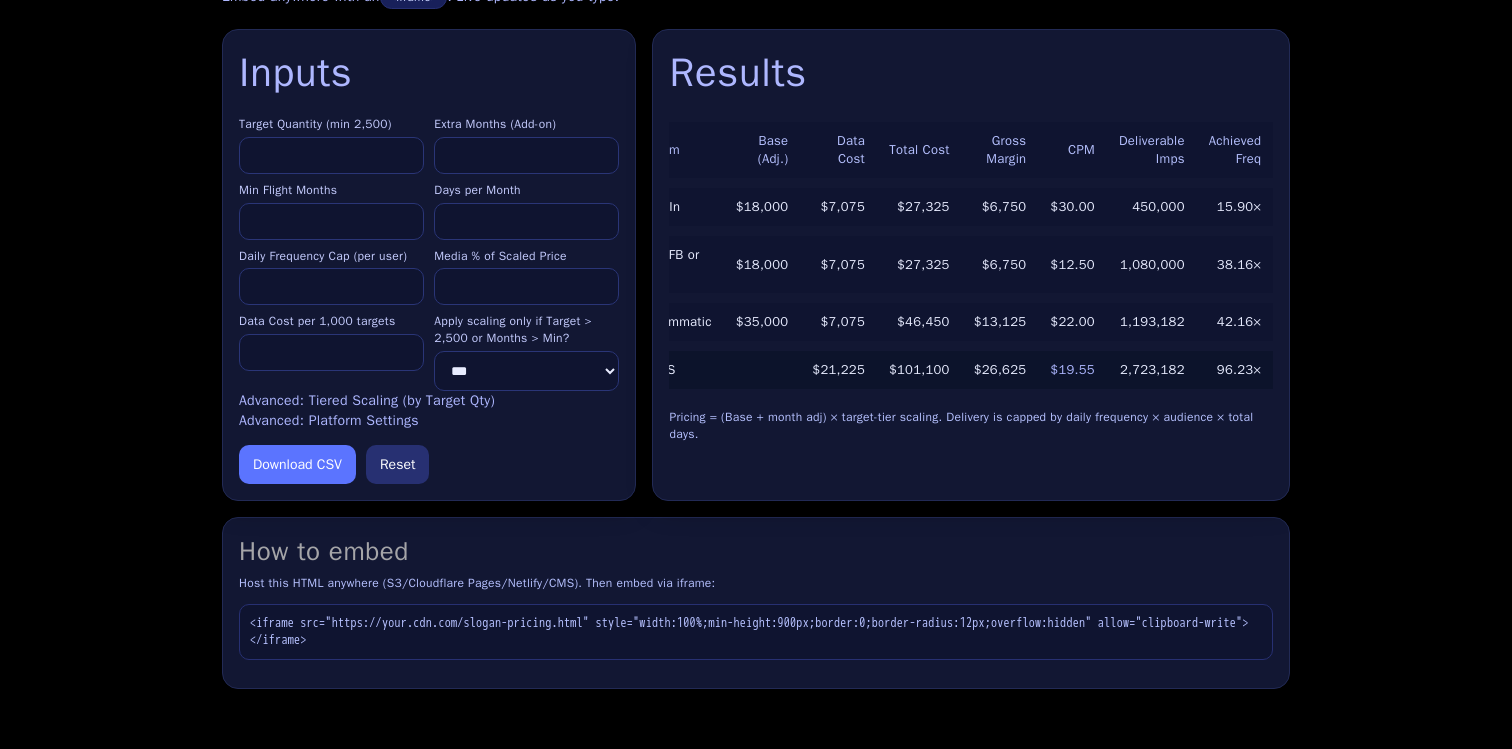 click on "*****" at bounding box center [331, 155] 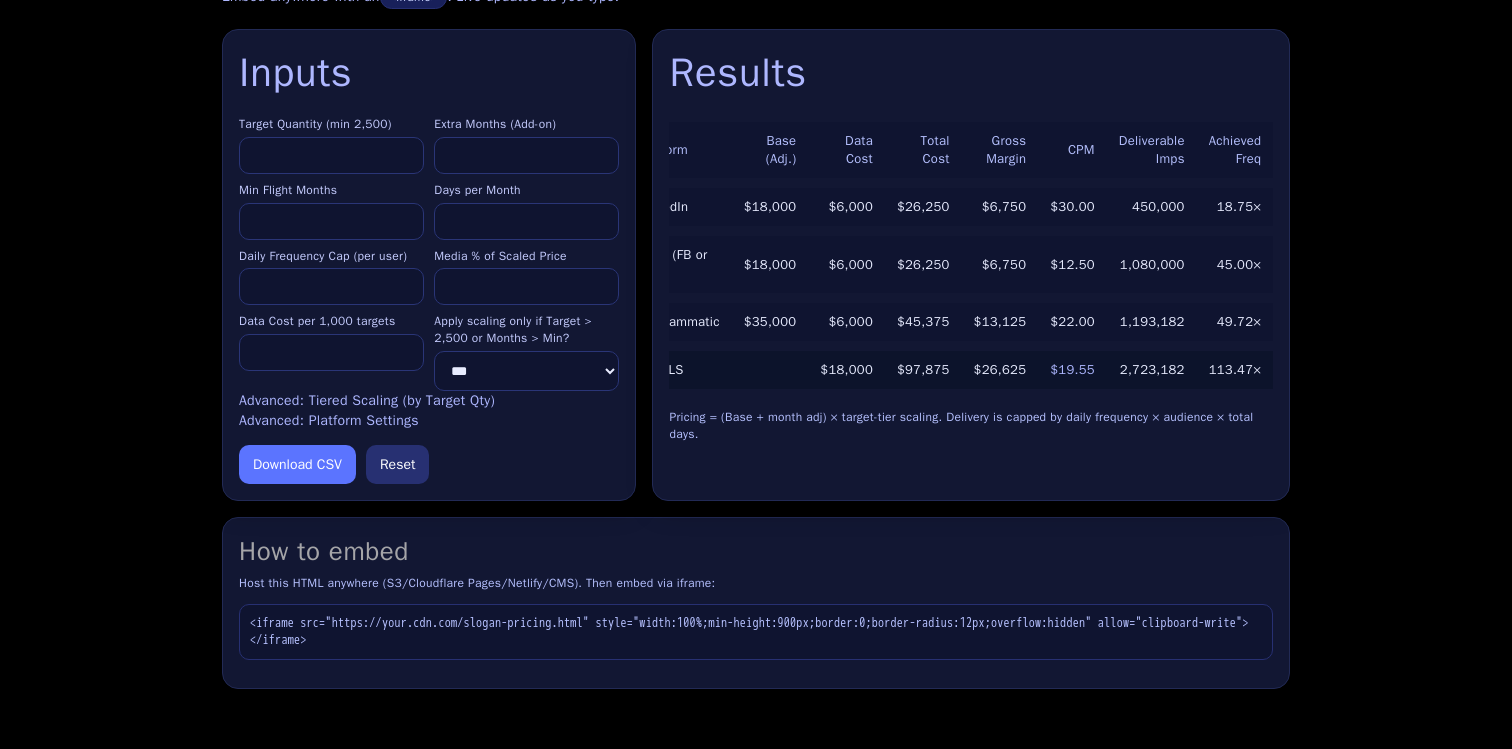 click on "*****" at bounding box center [331, 155] 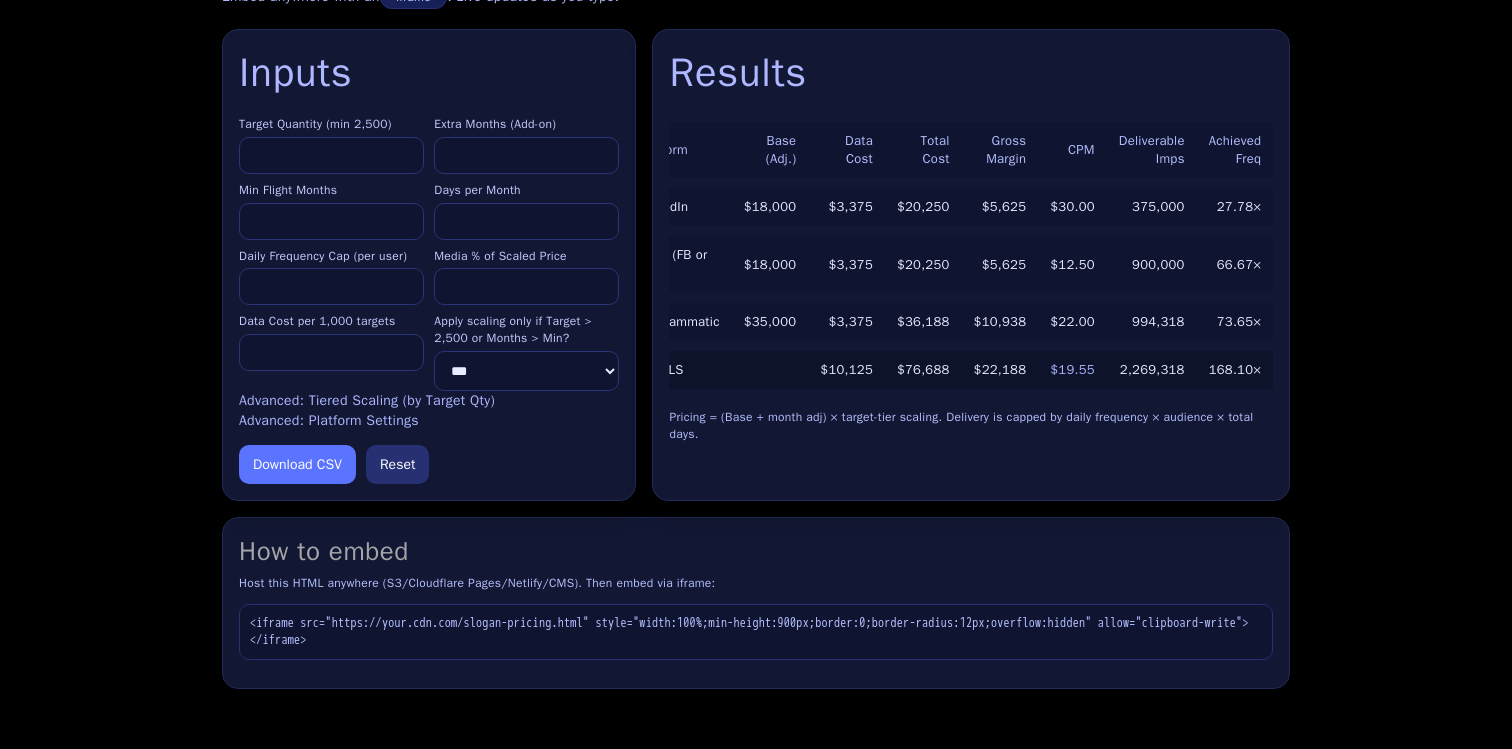 click on "*****" at bounding box center [331, 155] 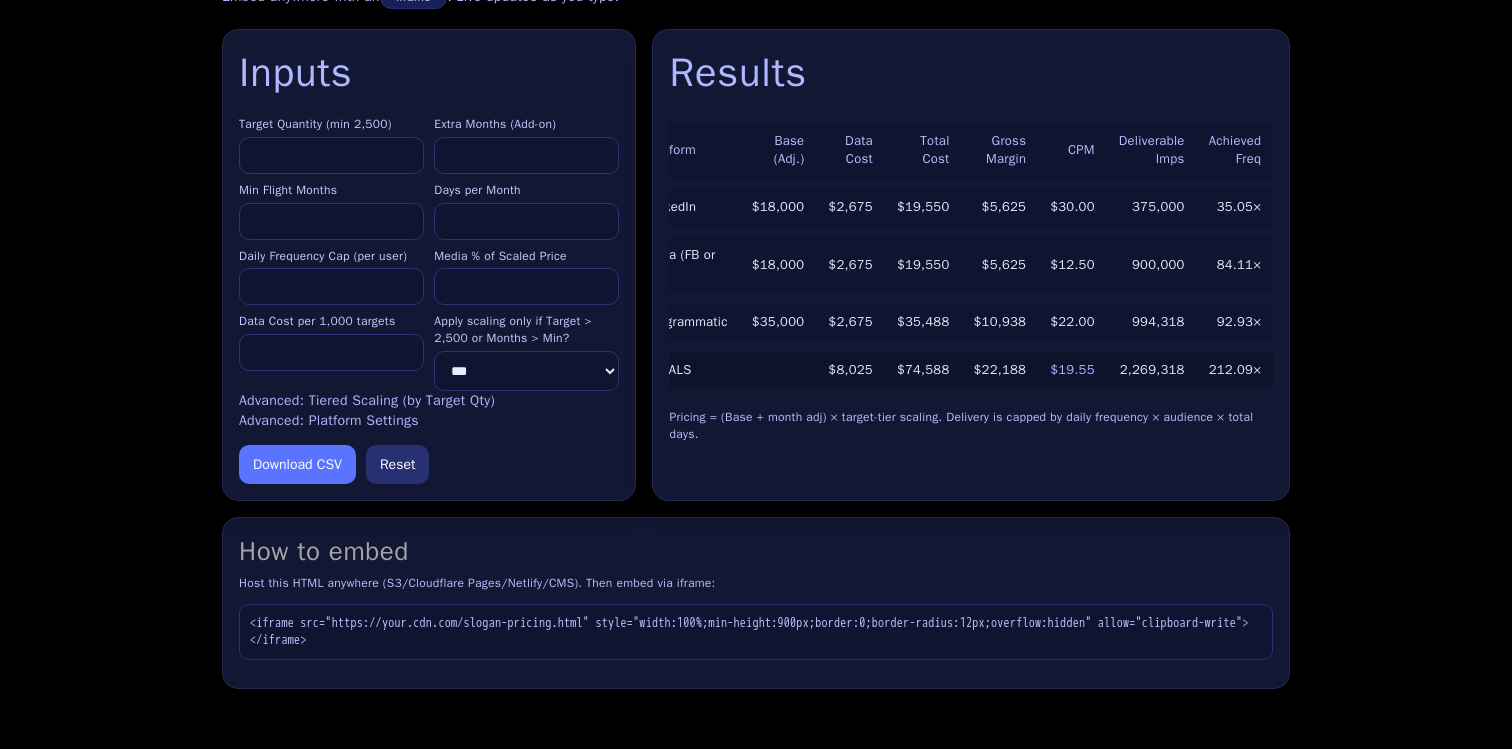 click on "*****" at bounding box center (331, 155) 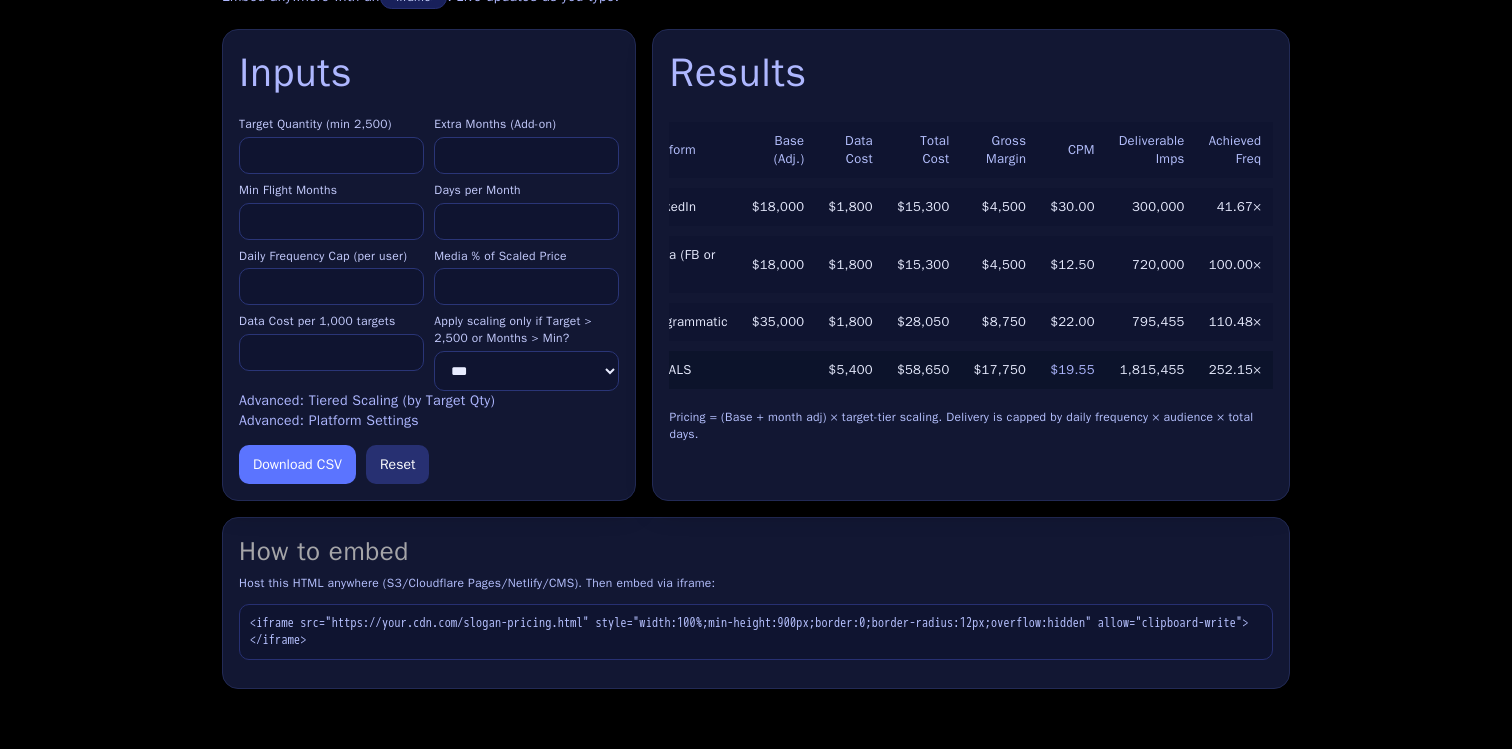 scroll, scrollTop: 0, scrollLeft: 53, axis: horizontal 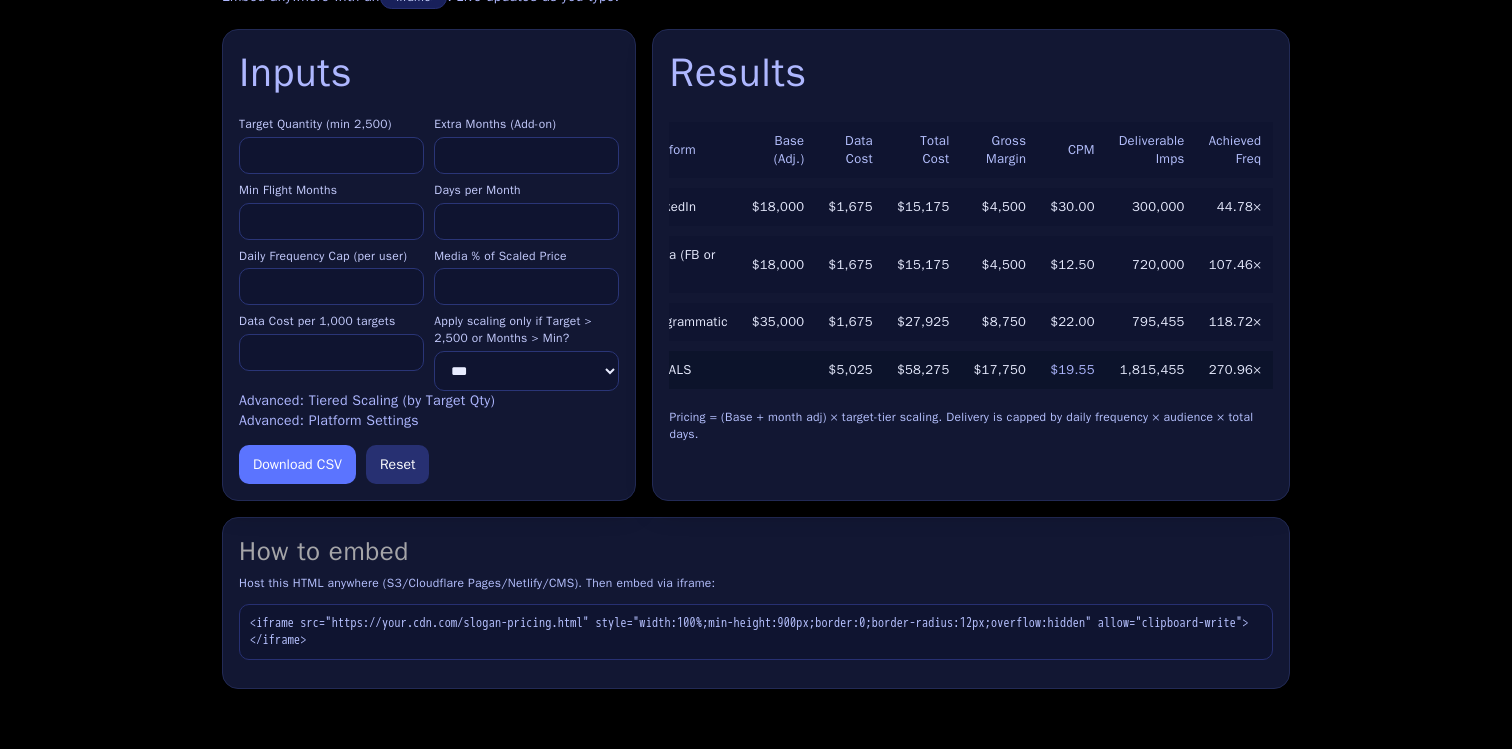 click on "****" at bounding box center [331, 155] 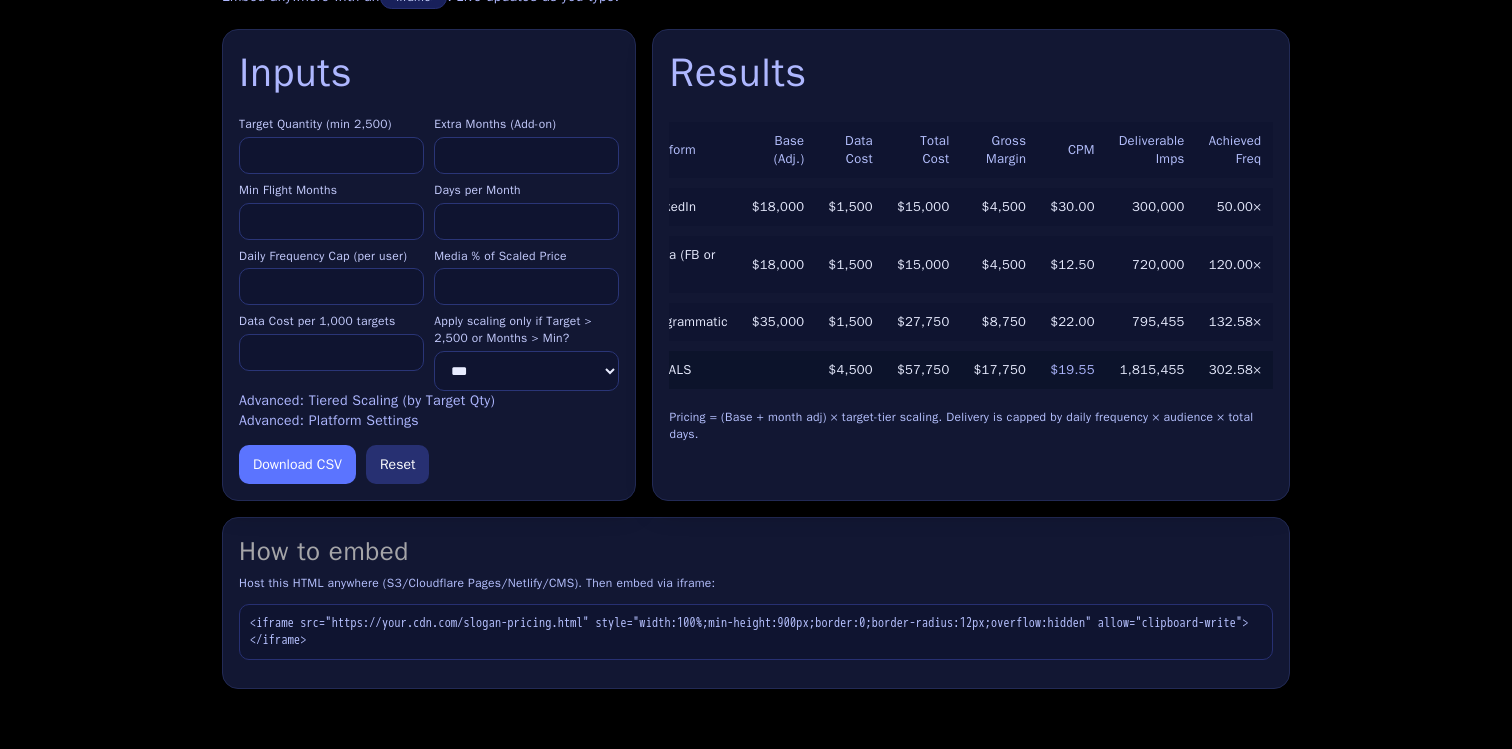 click on "****" at bounding box center (331, 155) 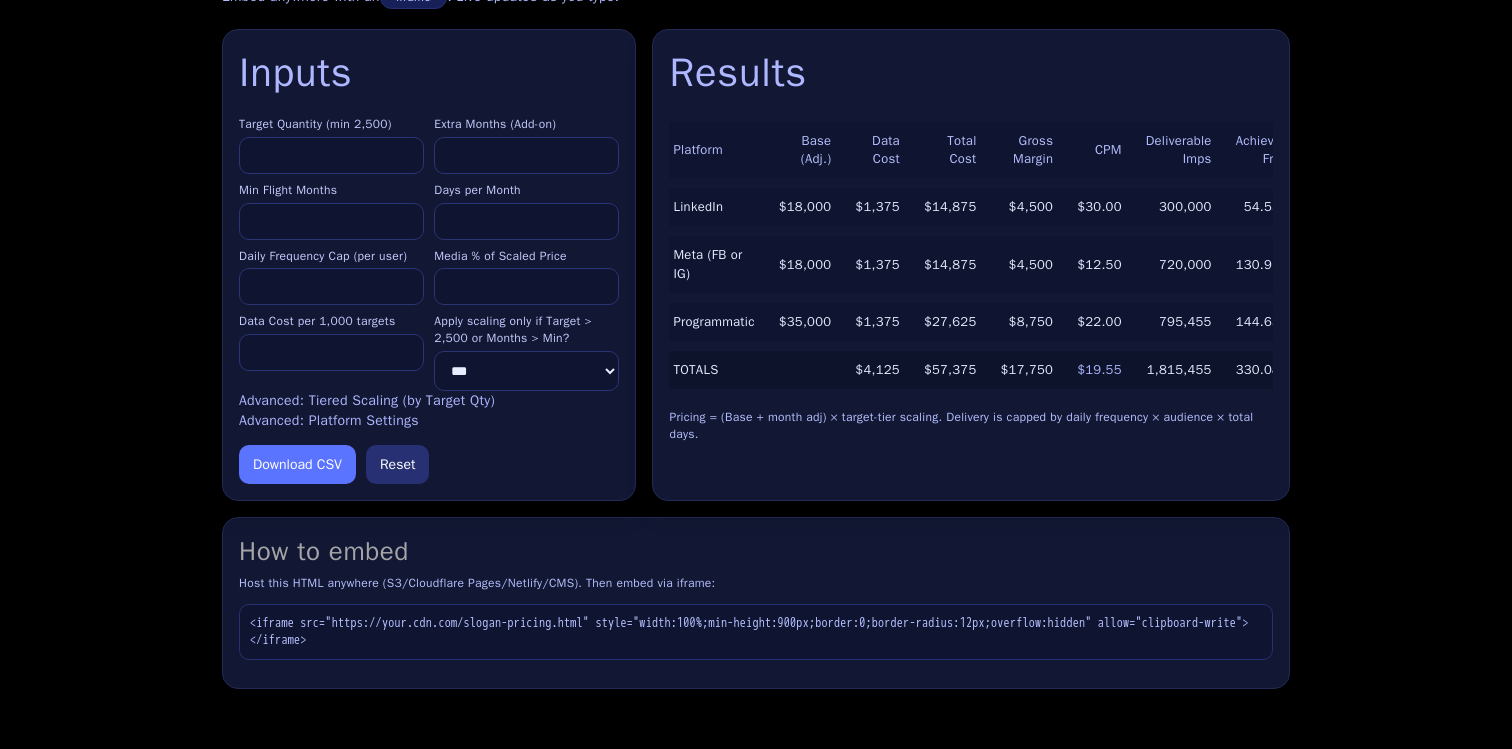 scroll, scrollTop: 0, scrollLeft: 0, axis: both 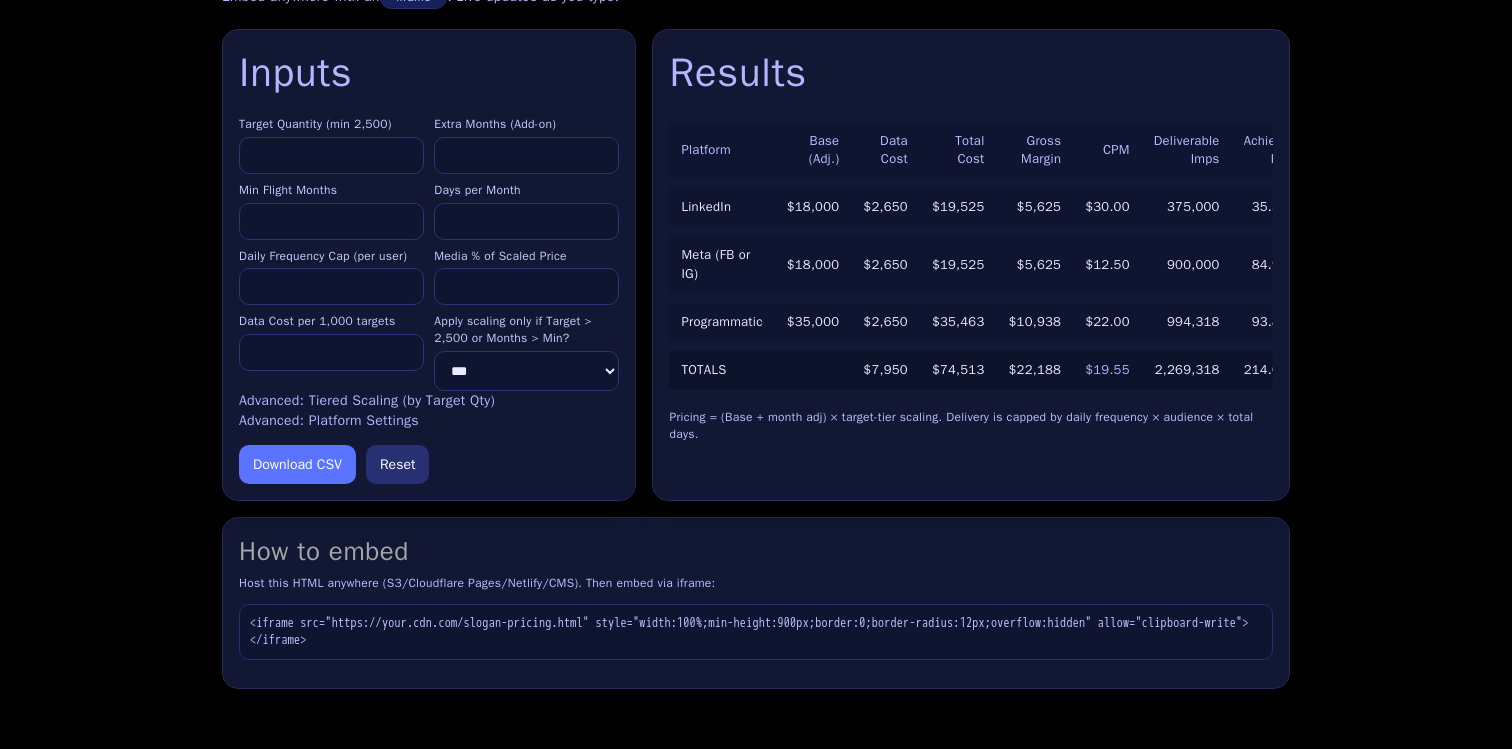 click on "*****" at bounding box center (331, 155) 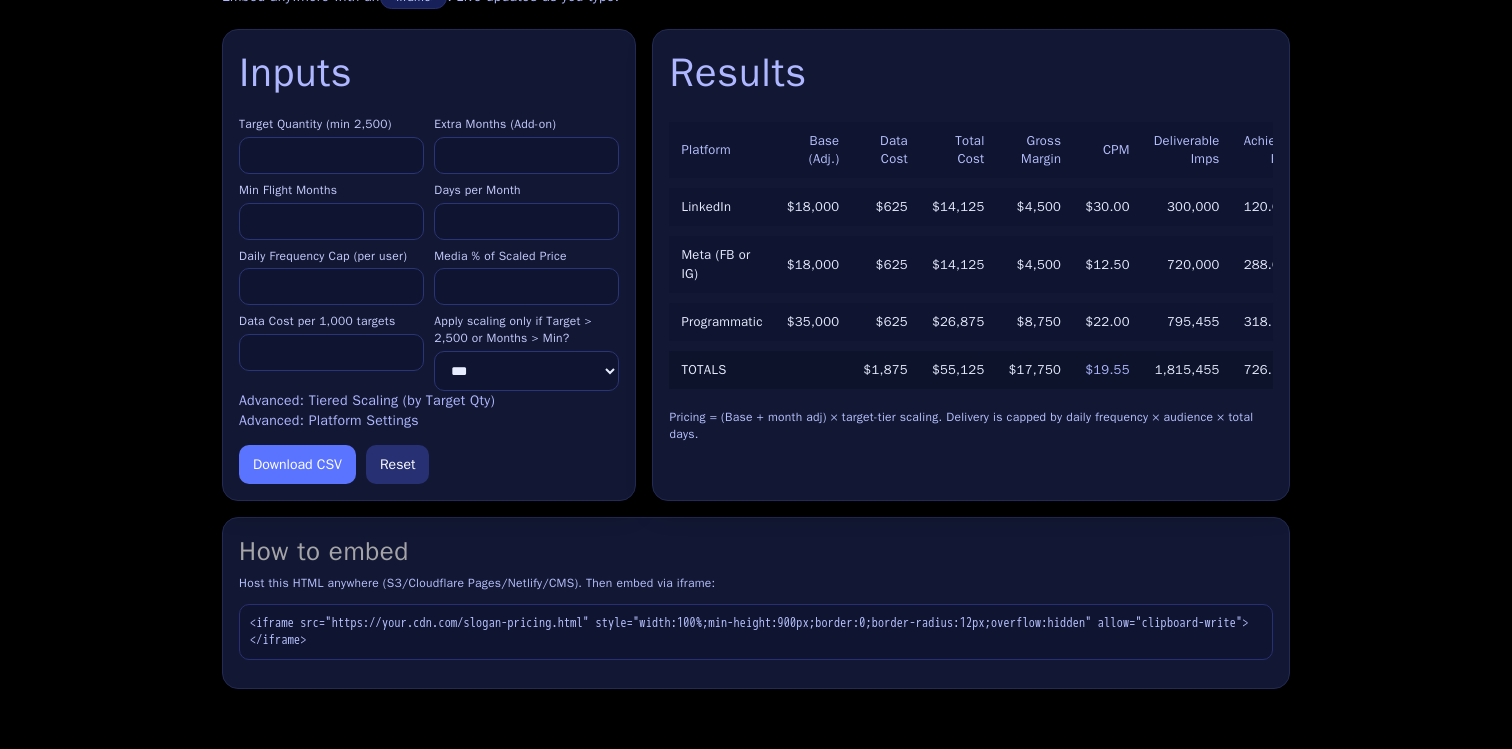type on "****" 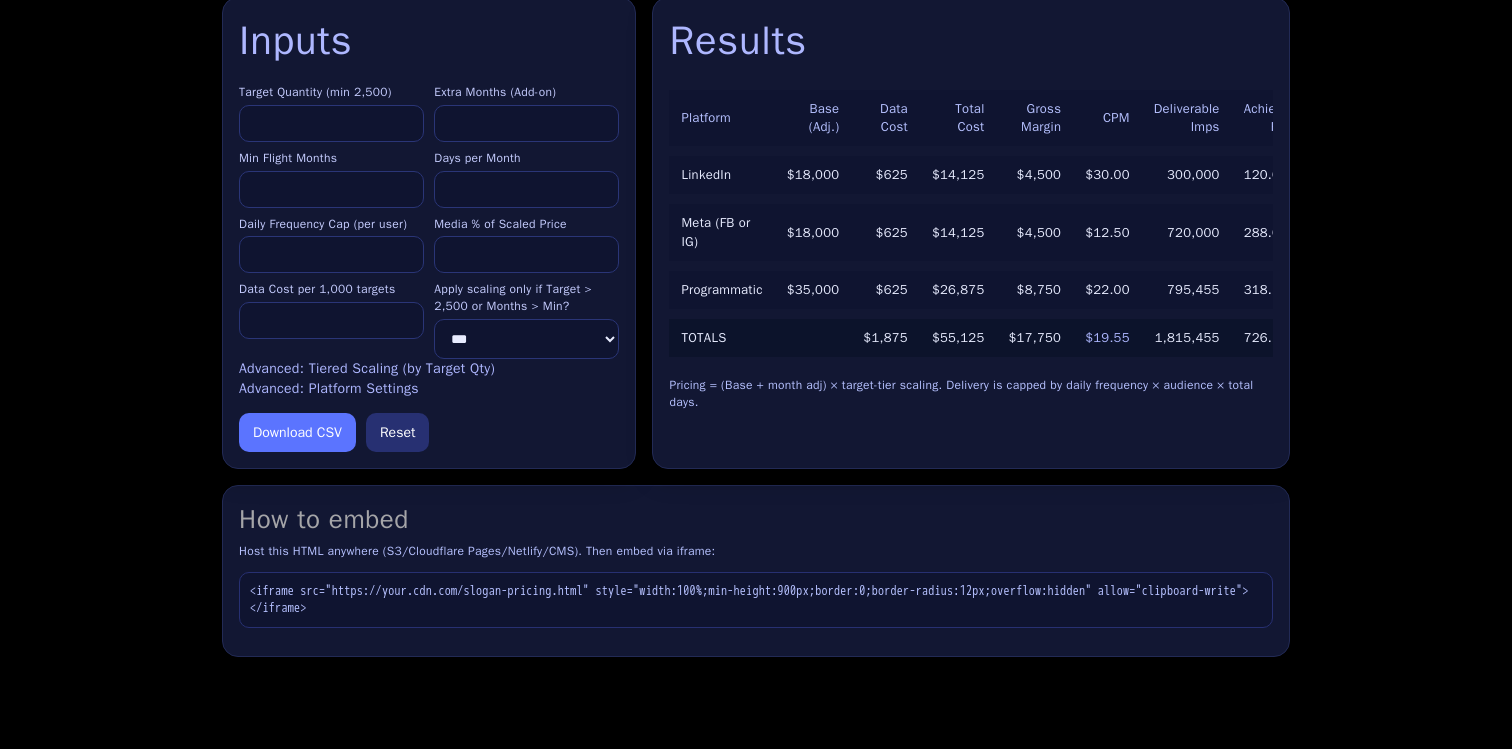 scroll, scrollTop: 0, scrollLeft: 52, axis: horizontal 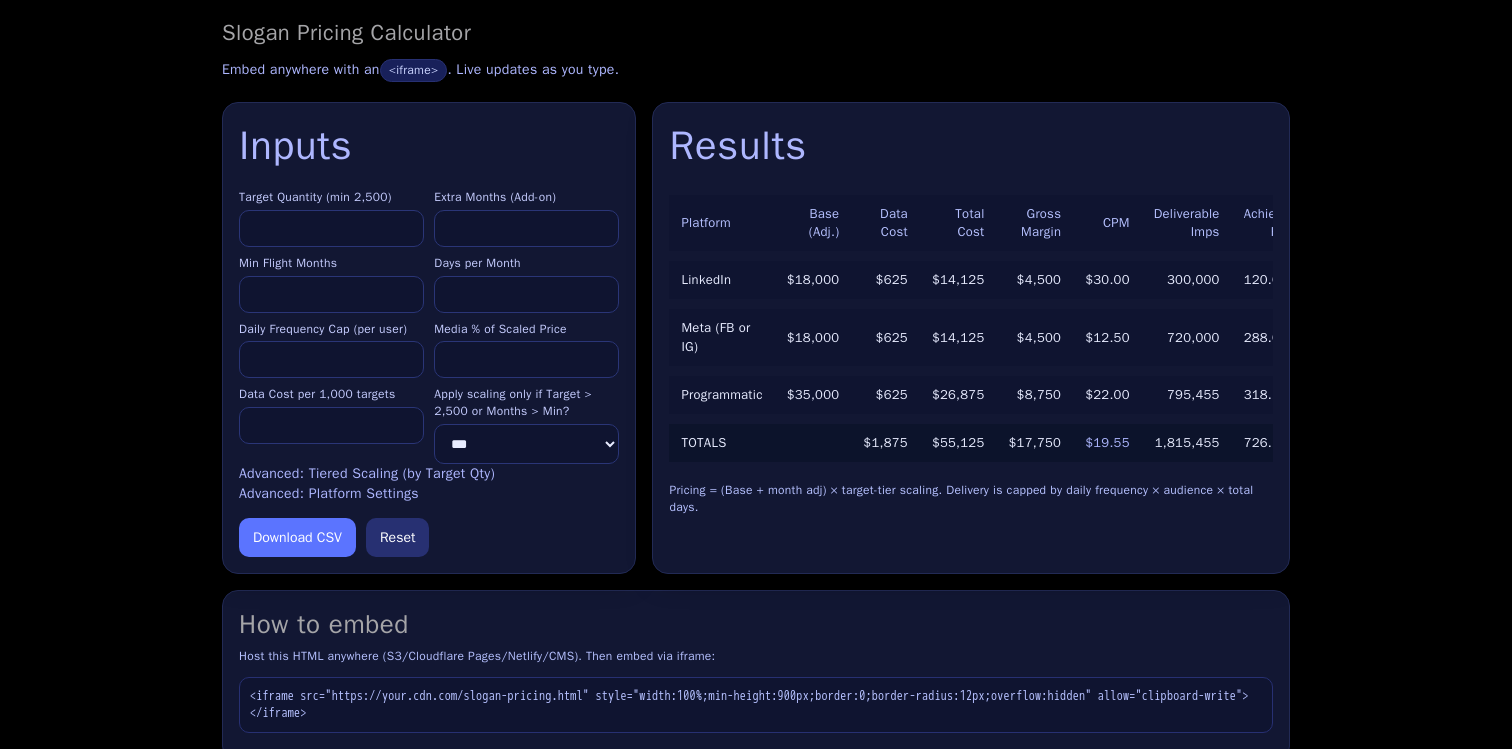 click on "****" at bounding box center [331, 228] 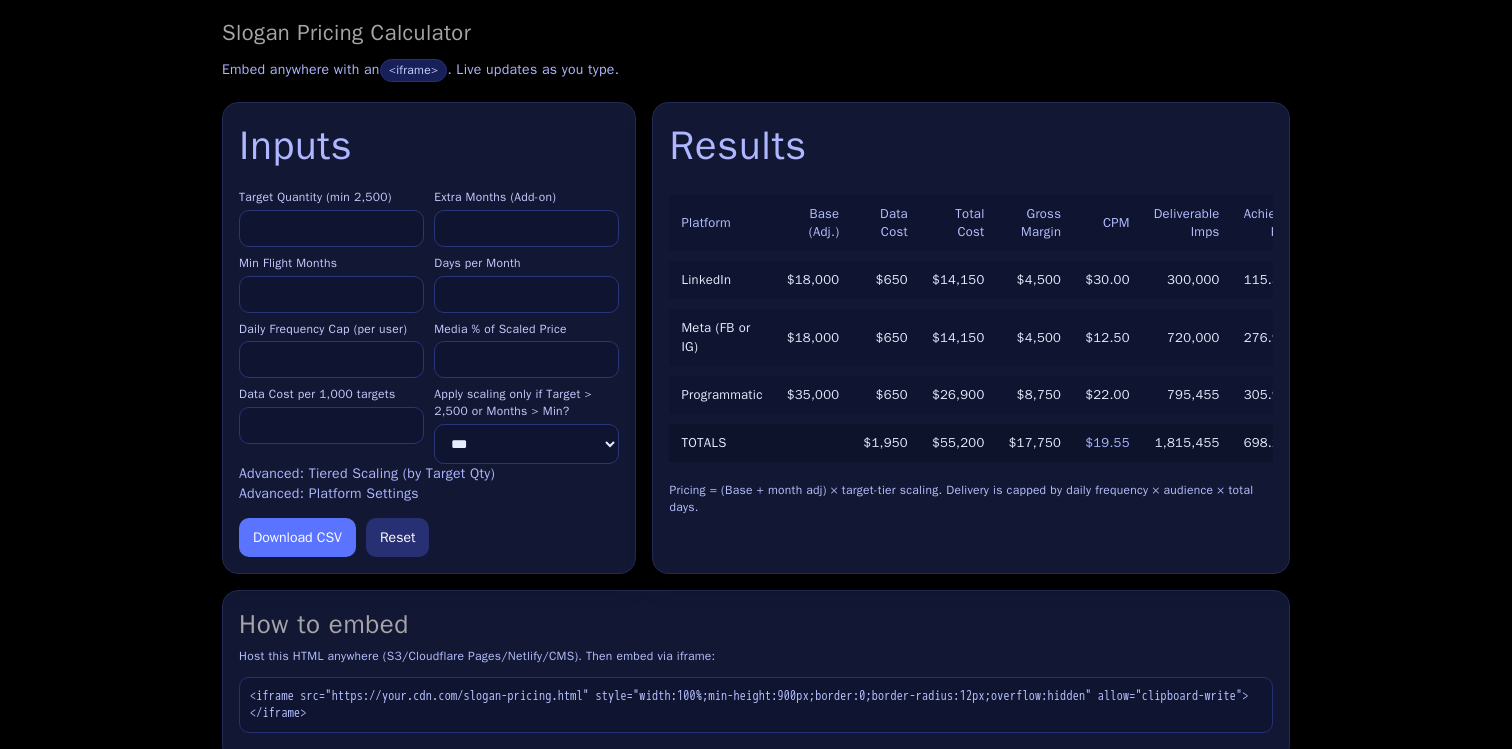 click on "****" at bounding box center (331, 228) 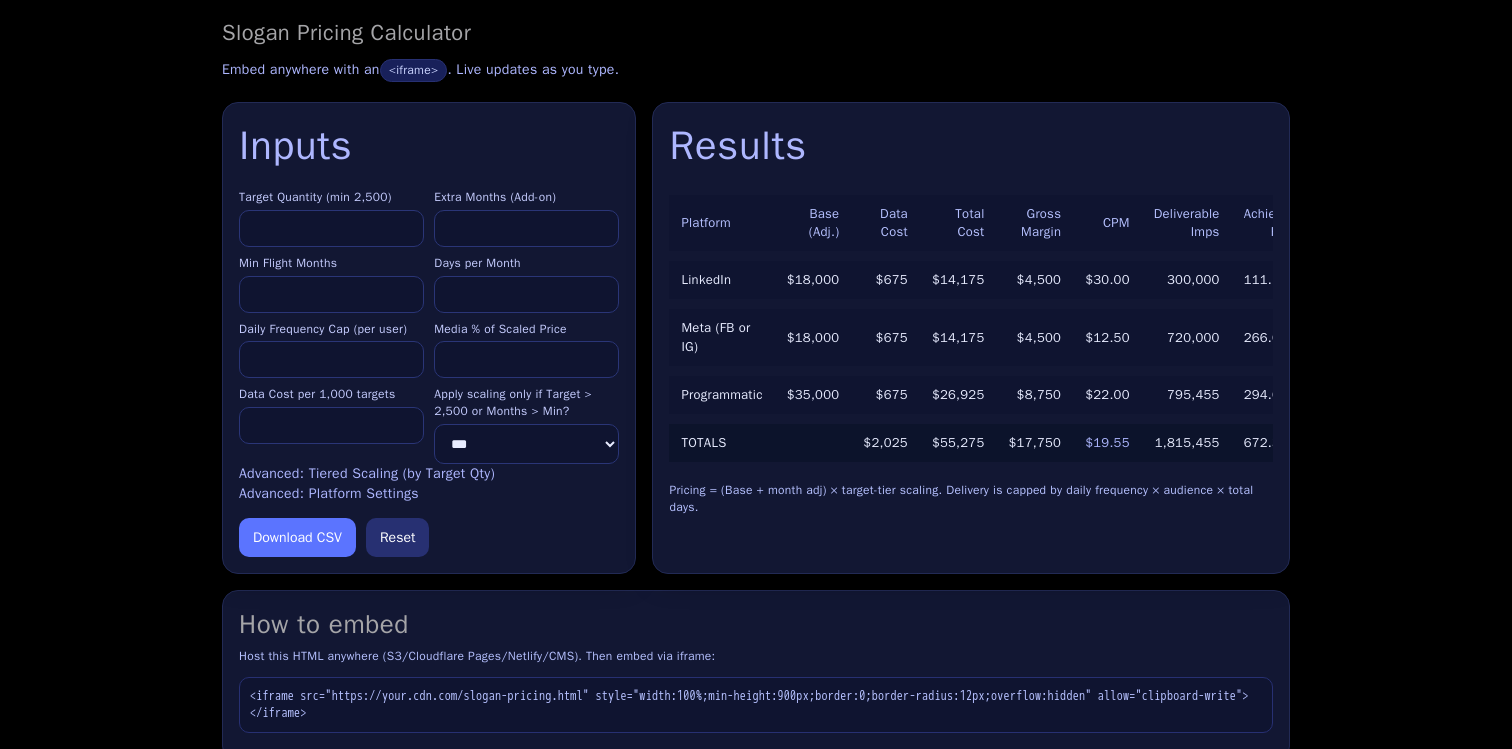 click on "****" at bounding box center [331, 228] 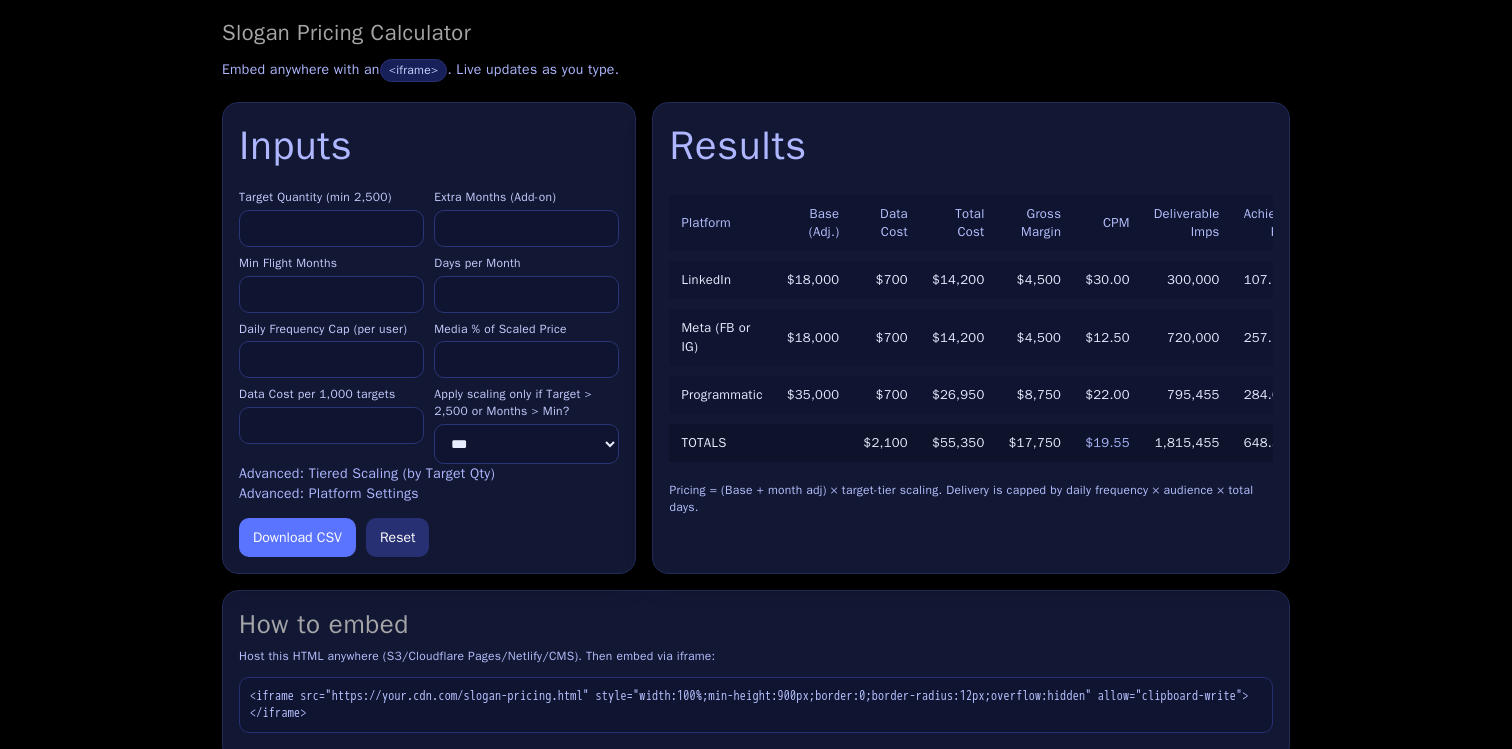 click on "****" at bounding box center [331, 228] 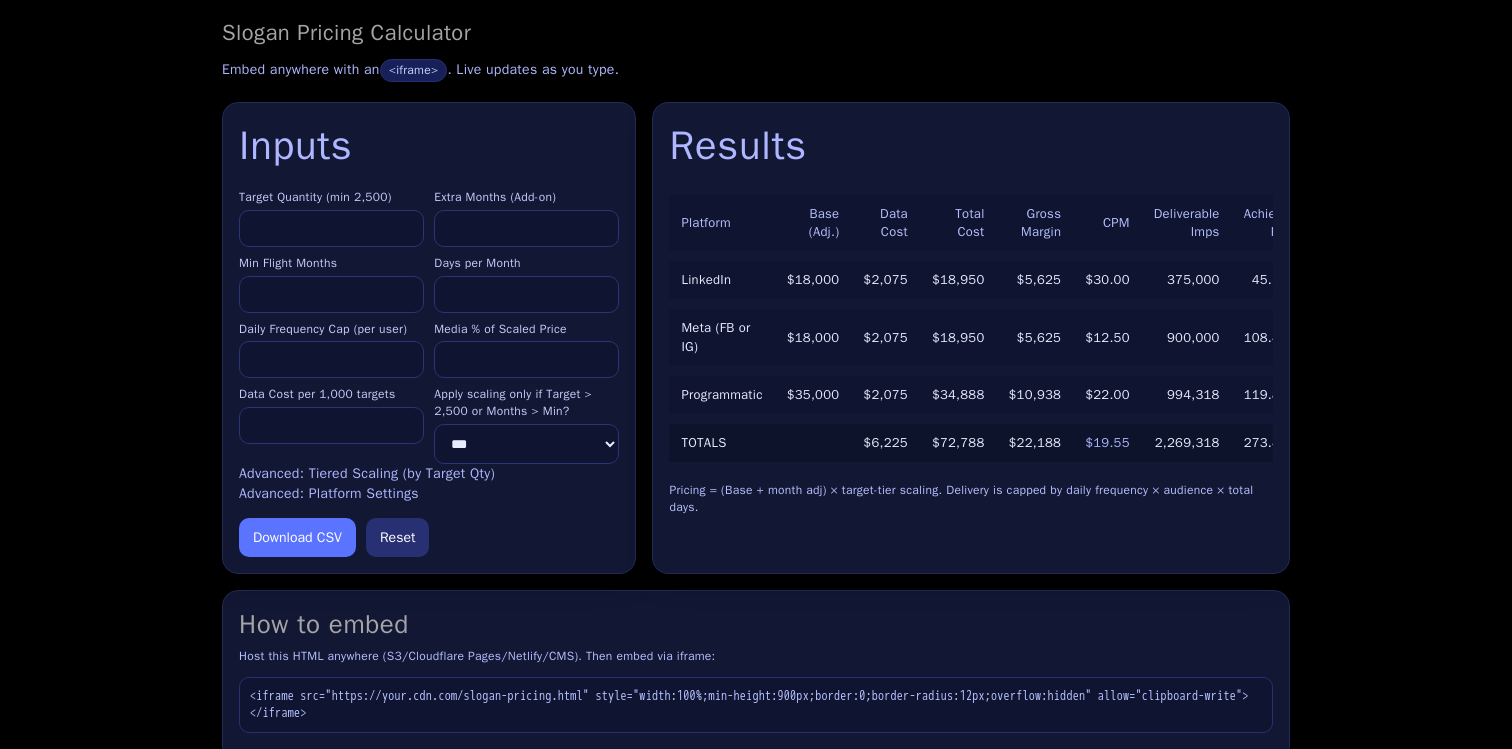 click on "****" at bounding box center [331, 228] 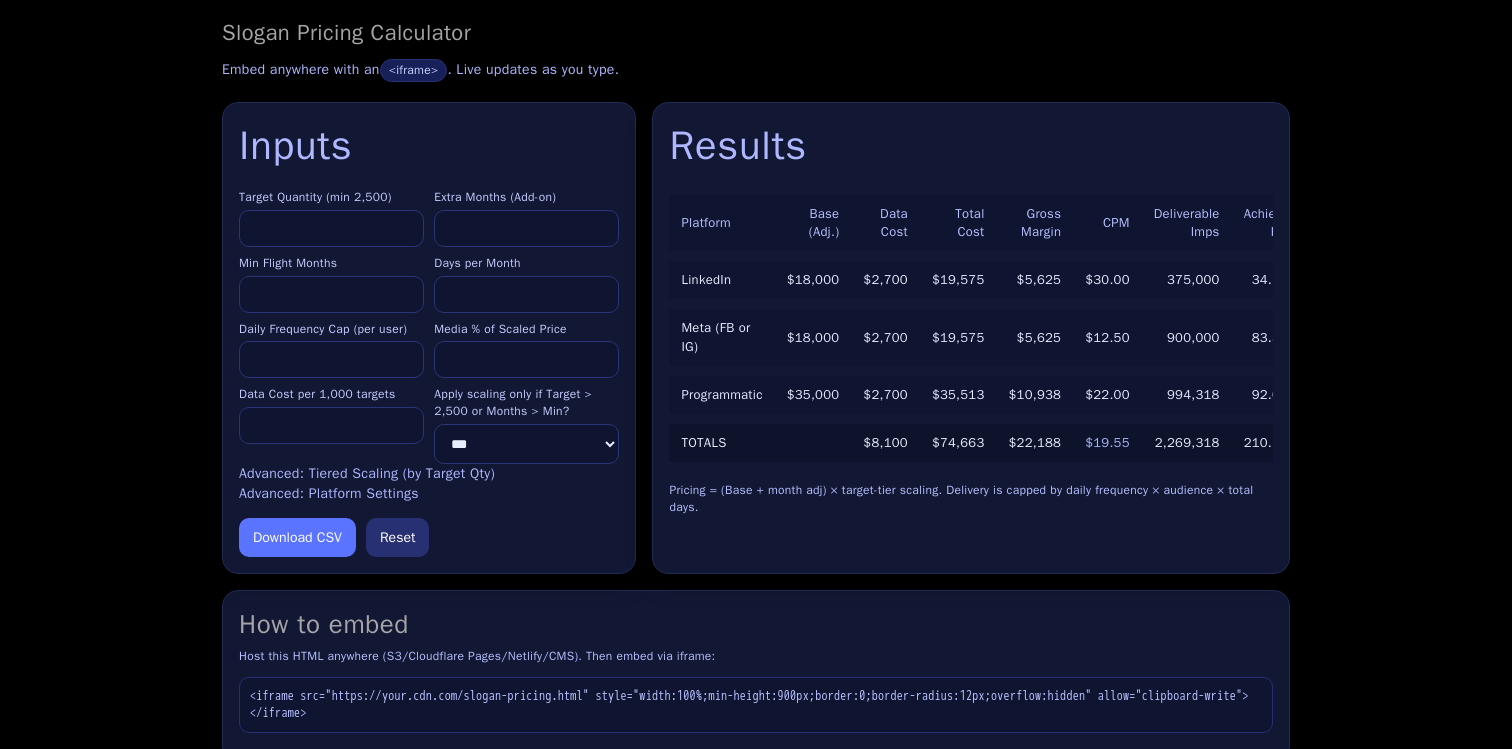 click on "*****" at bounding box center [331, 228] 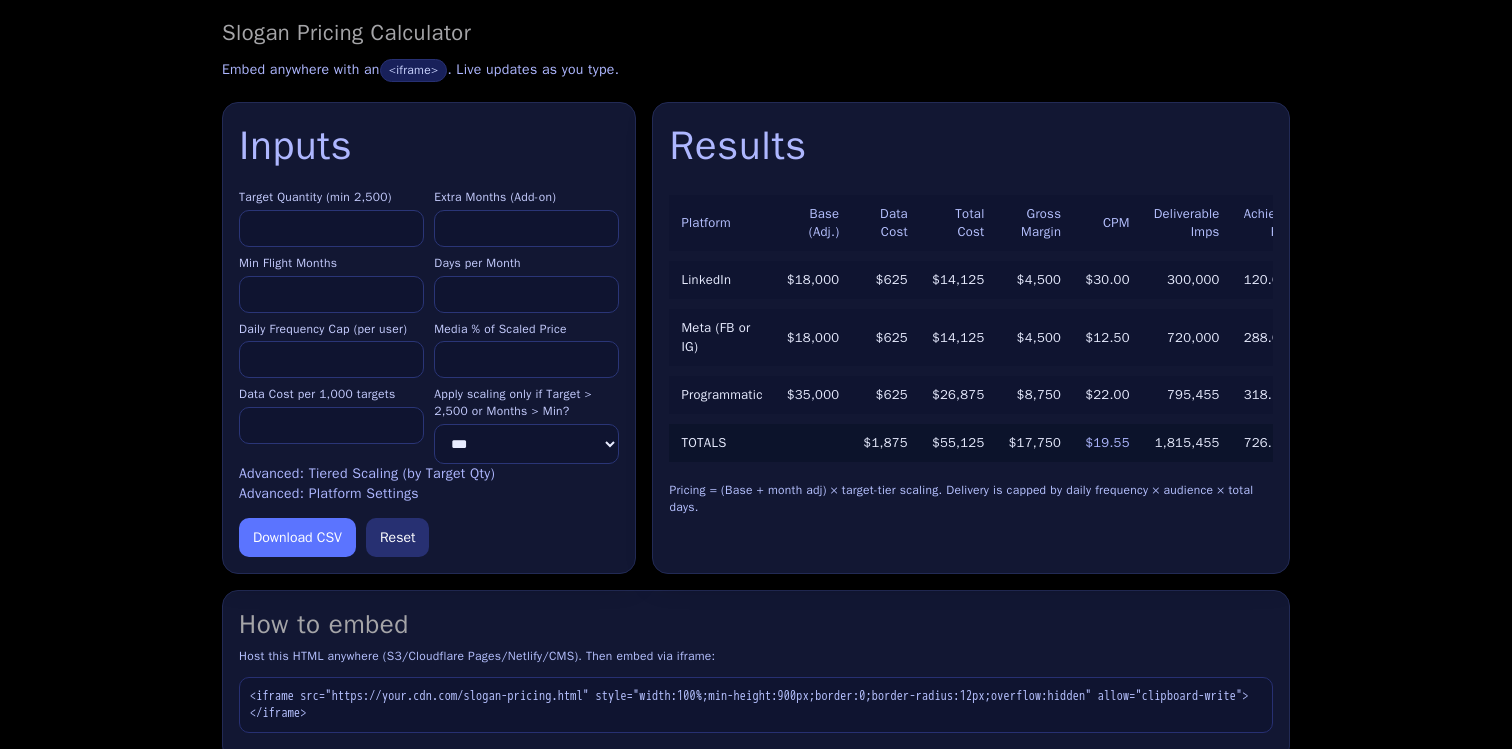 type on "****" 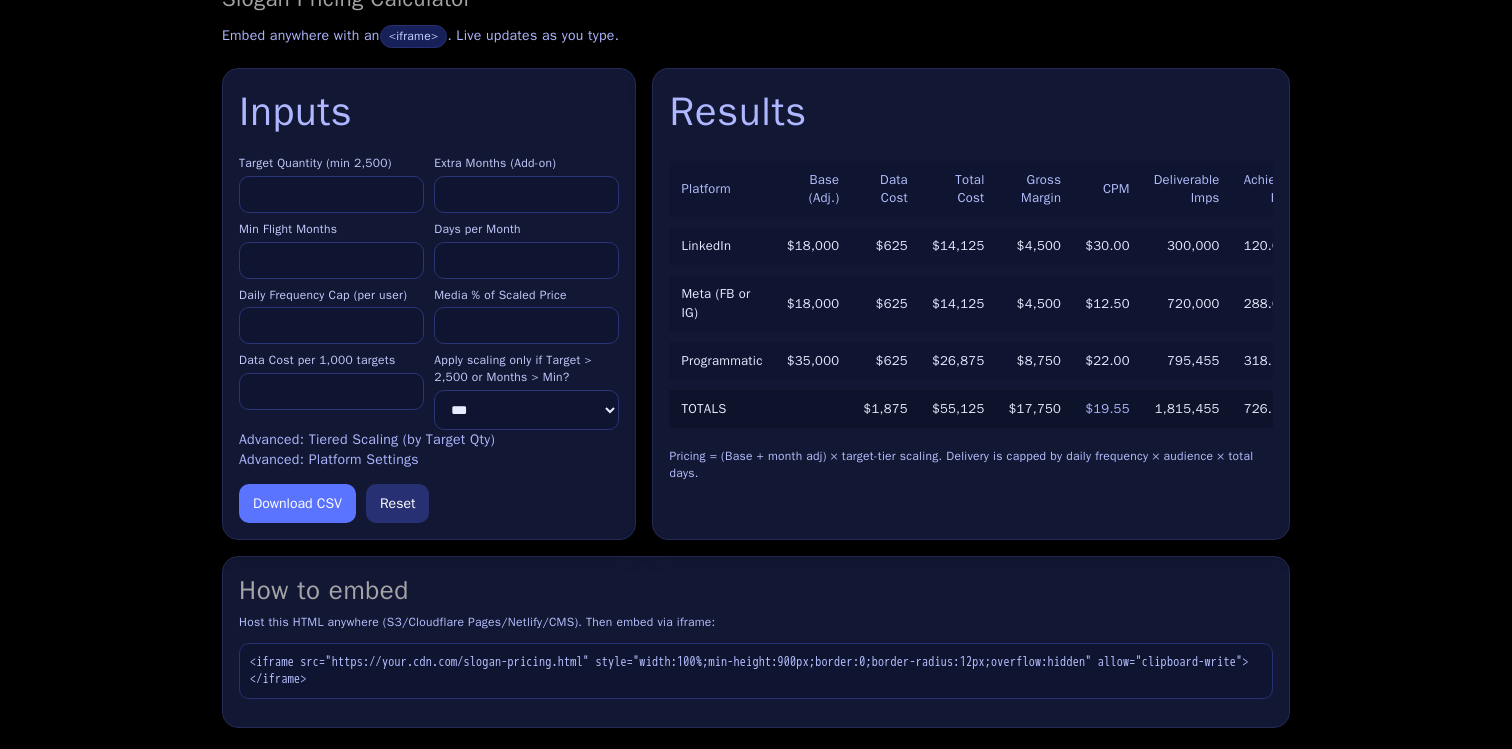 scroll, scrollTop: 298, scrollLeft: 0, axis: vertical 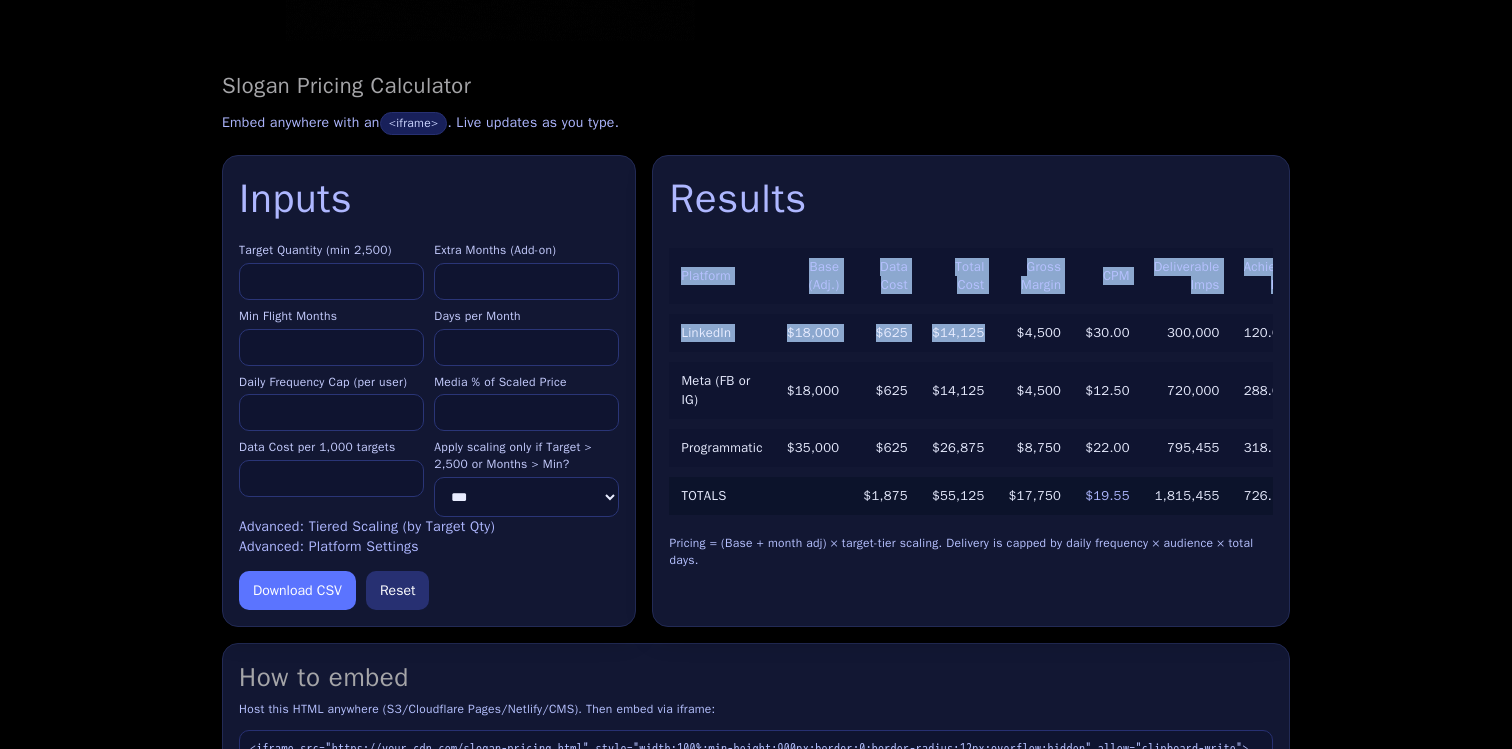 drag, startPoint x: 990, startPoint y: 342, endPoint x: 701, endPoint y: 253, distance: 302.39377 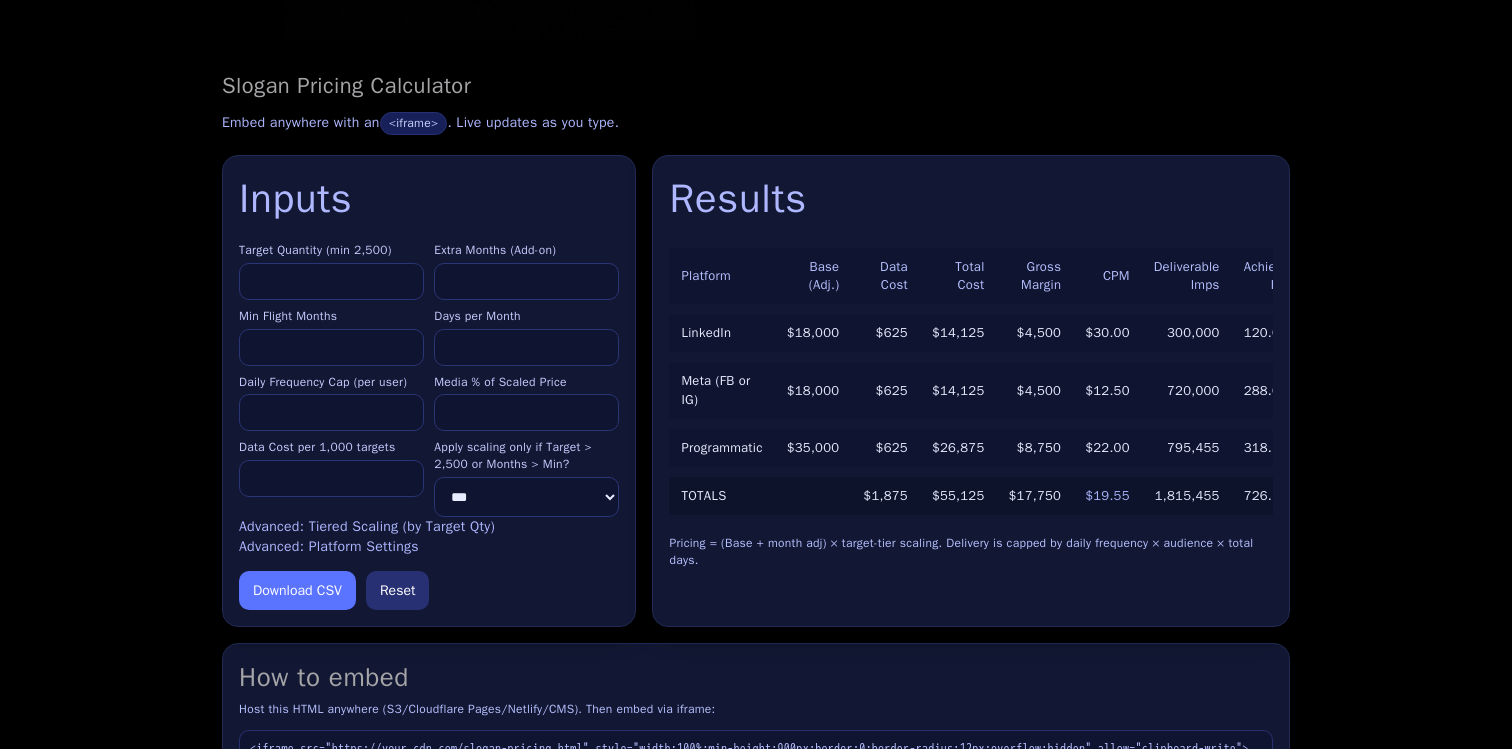click on "Results
Platform
Base (Adj.)
Data Cost
Total Cost
Gross Margin
CPM
Deliverable Imps
Achieved Freq
LinkedIn
$18,000
$625
$14,125
$4,500
$30.00
300,000
120.00×
Meta (FB or IG)
$18,000
$625
$14,125
$4,500
$12.50
720,000
288.00×
Programmatic
$35,000
$625
$26,875
$8,750
$22.00
795,455
318.18×
TOTALS
$1,875
$55,125
$17,750 $19.55" at bounding box center [971, 391] 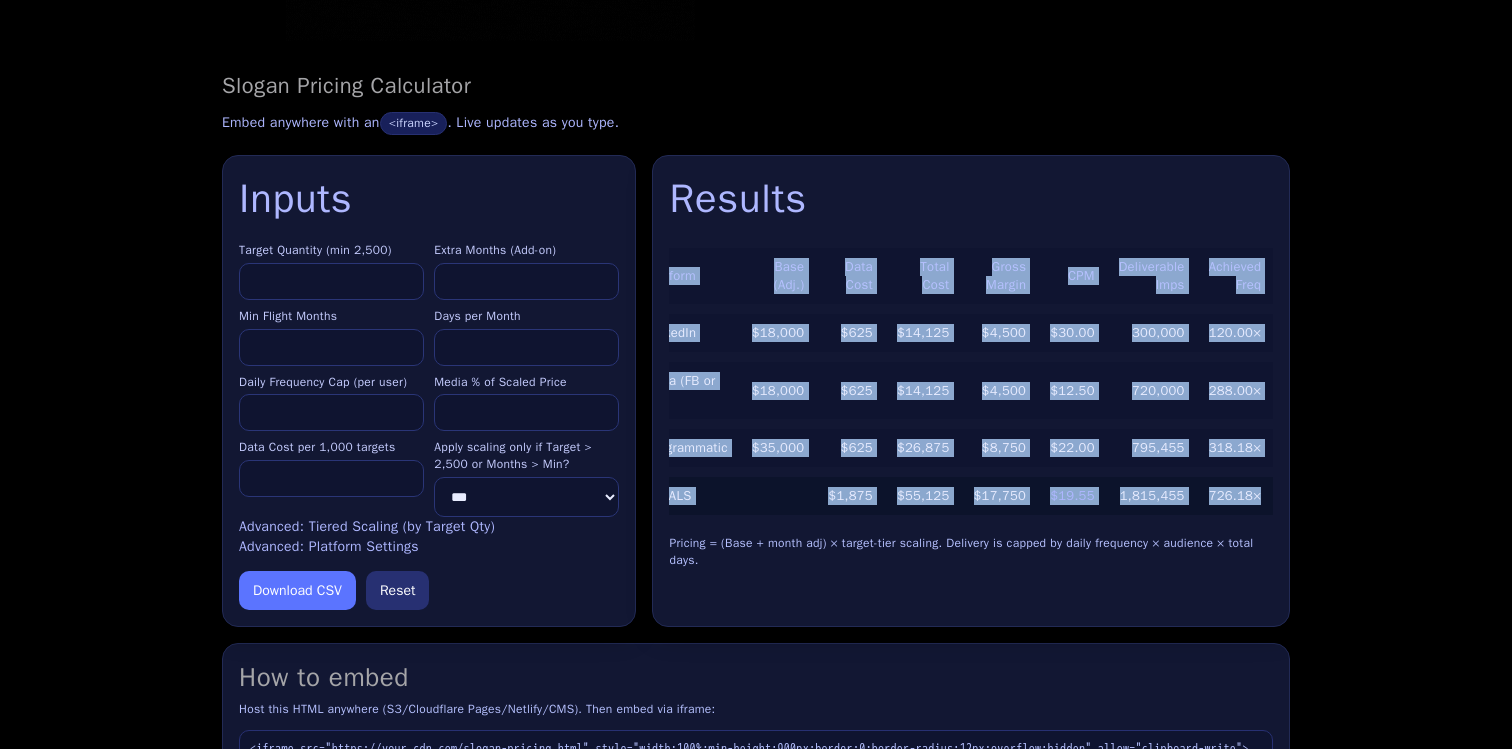 scroll, scrollTop: 0, scrollLeft: 0, axis: both 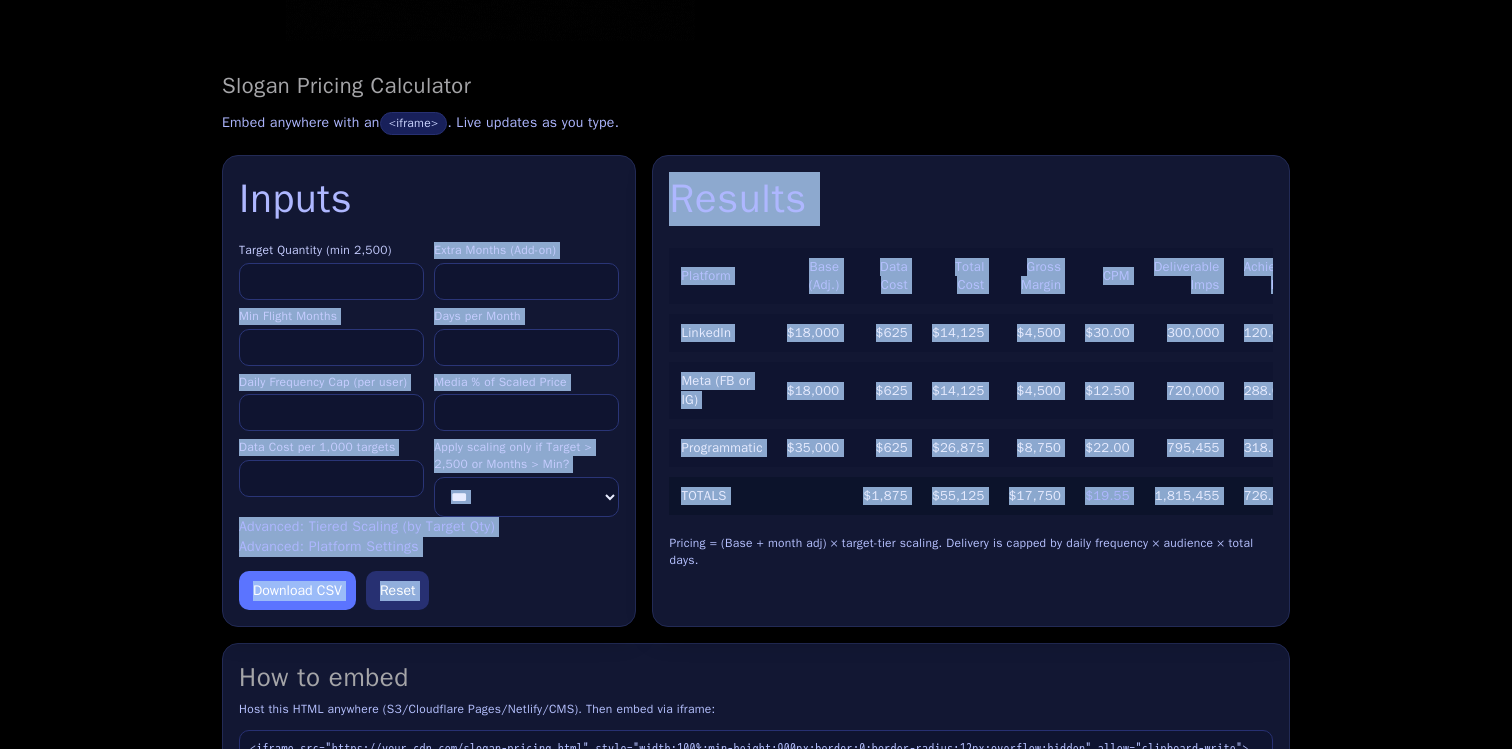 drag, startPoint x: 1272, startPoint y: 523, endPoint x: 591, endPoint y: 227, distance: 742.54767 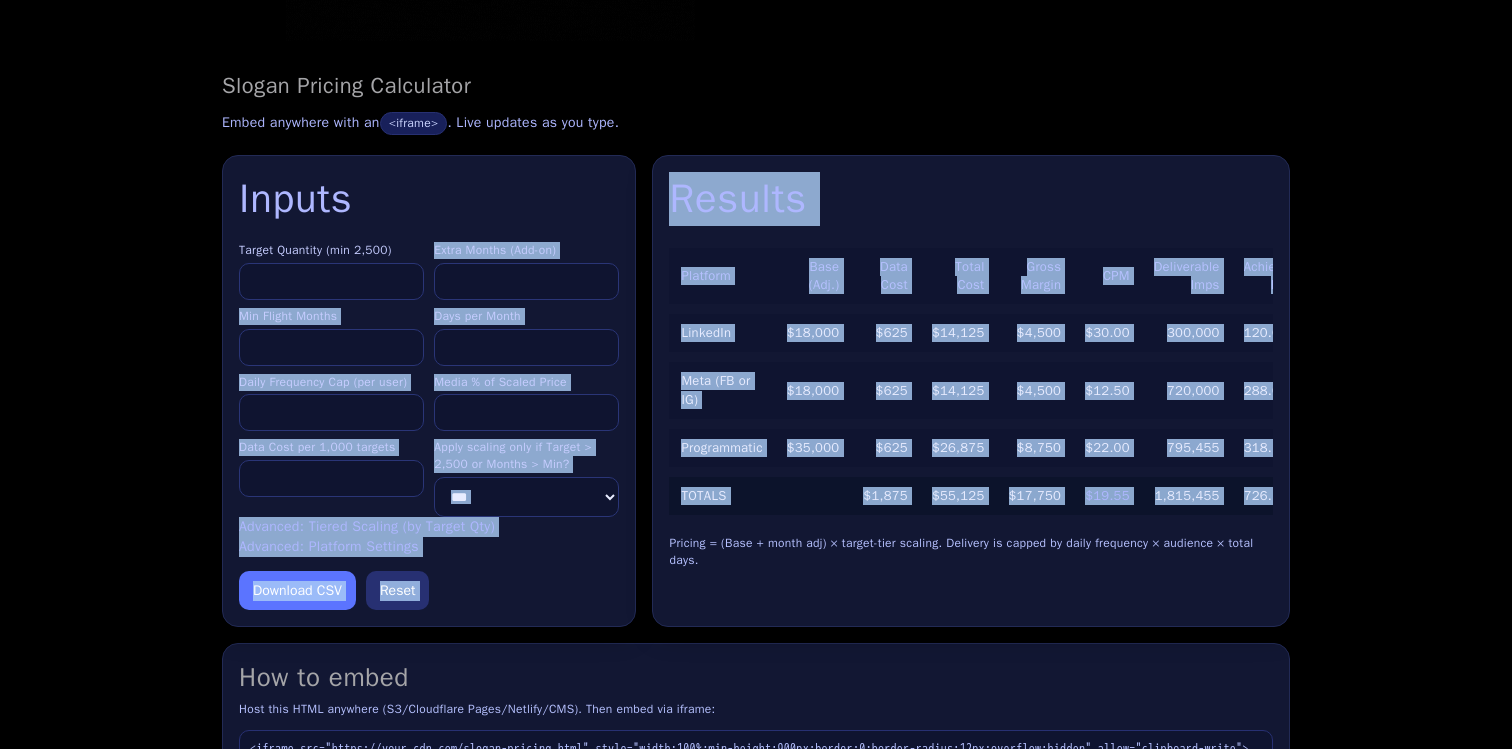 click on "Platform
Base (Adj.)
Data Cost
Total Cost
Gross Margin
CPM
Deliverable Imps
Achieved Freq
LinkedIn
$18,000
$625
$14,125
$4,500
$30.00
300,000
120.00×
Meta (FB or IG)
$18,000
$625
$14,125
$4,500
$12.50
720,000
288.00×
Programmatic
$35,000
$625
$26,875
$8,750
$22.00
795,455
318.18×
TOTALS
$1,875
$55,125
$17,750
$19.55
1,815,455" at bounding box center [988, 381] 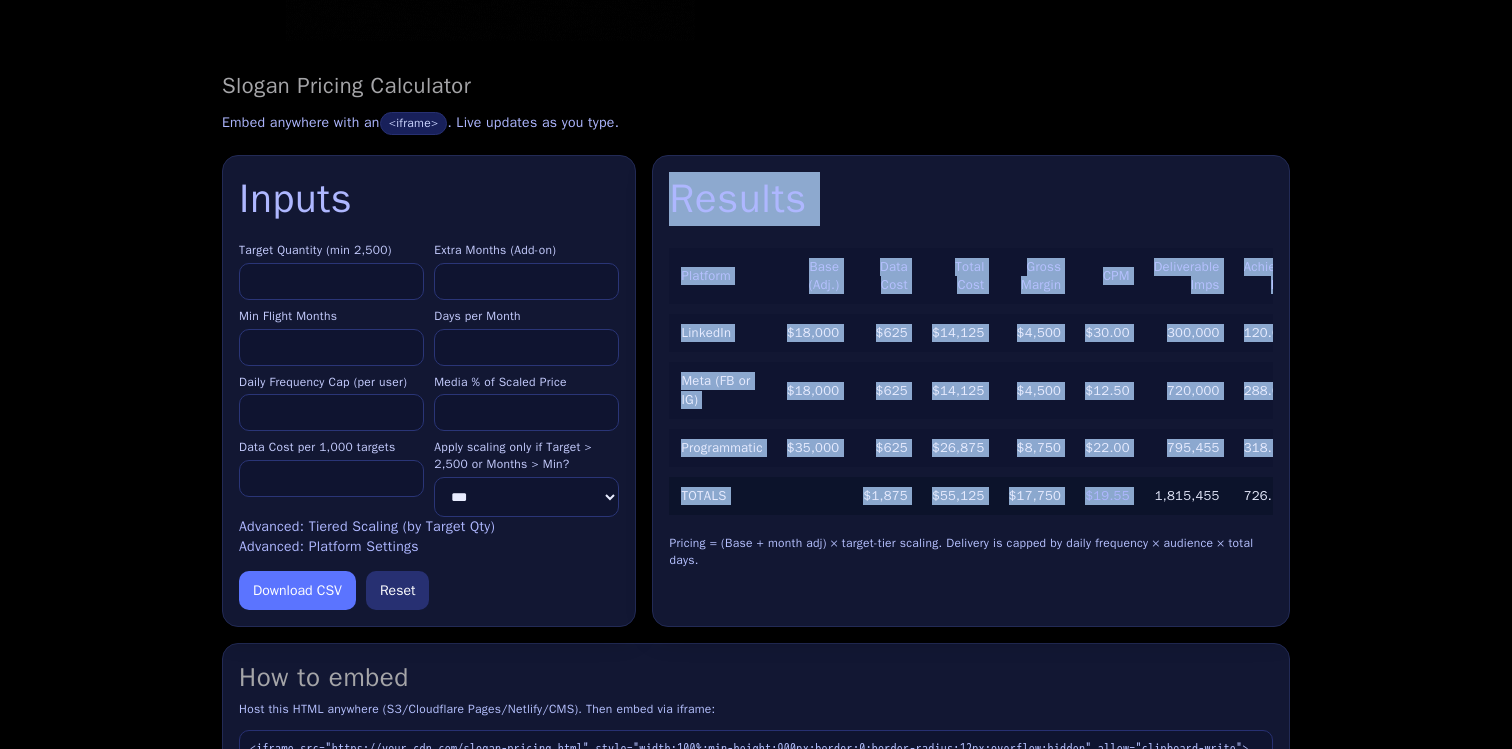drag, startPoint x: 680, startPoint y: 202, endPoint x: 1144, endPoint y: 501, distance: 551.99365 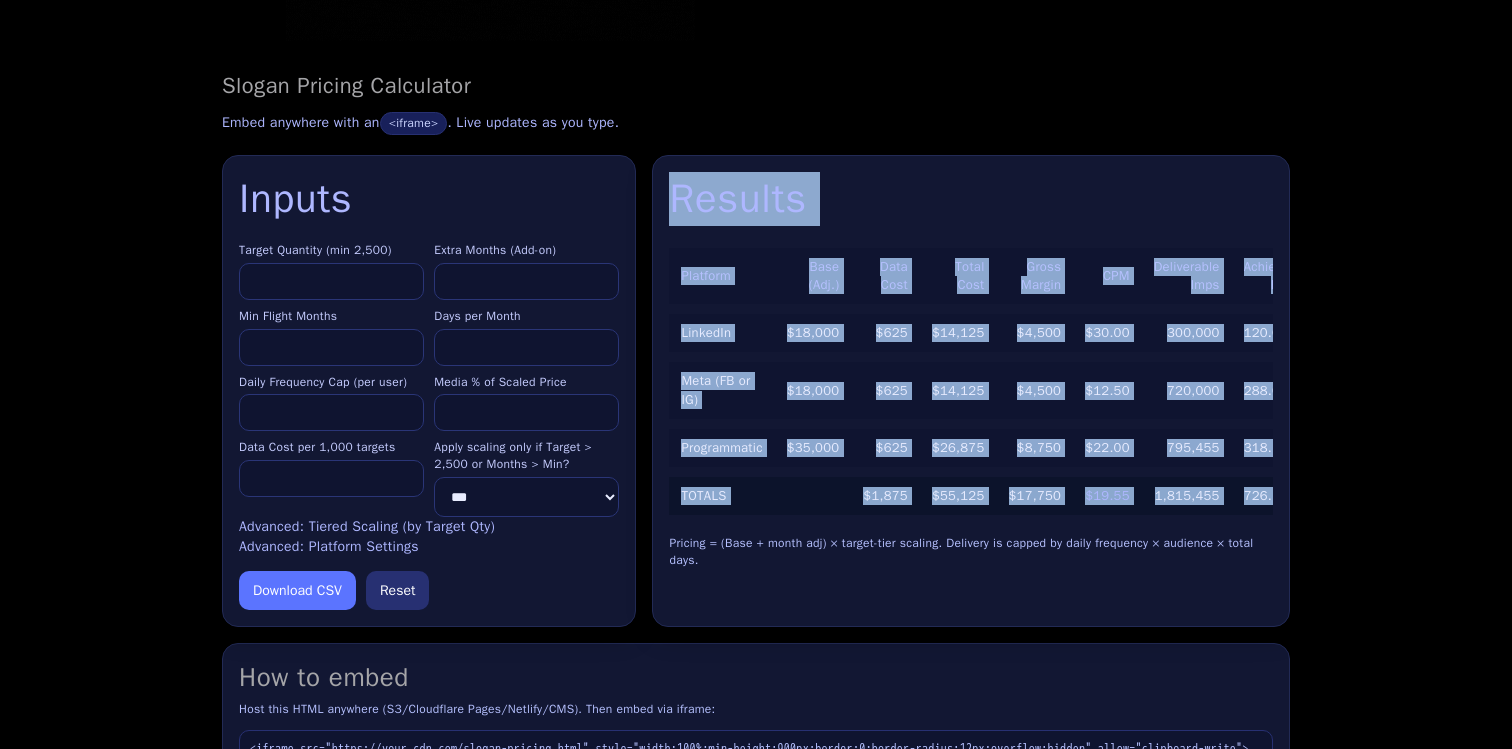 copy on "Results
Platform
Base (Adj.)
Data Cost
Total Cost
Gross Margin
CPM
Deliverable Imps
Achieved Freq
LinkedIn
$18,000
$625
$14,125
$4,500
$30.00
300,000
120.00×
Meta (FB or IG)
$18,000
$625
$14,125
$4,500
$12.50
720,000
288.00×
Programmatic
$35,000
$625
$26,875
$8,750
$22.00
795,455
318.18×
TOTALS
$1,875
$55,125
$17,750
$19.55
1,815,455
726.1" 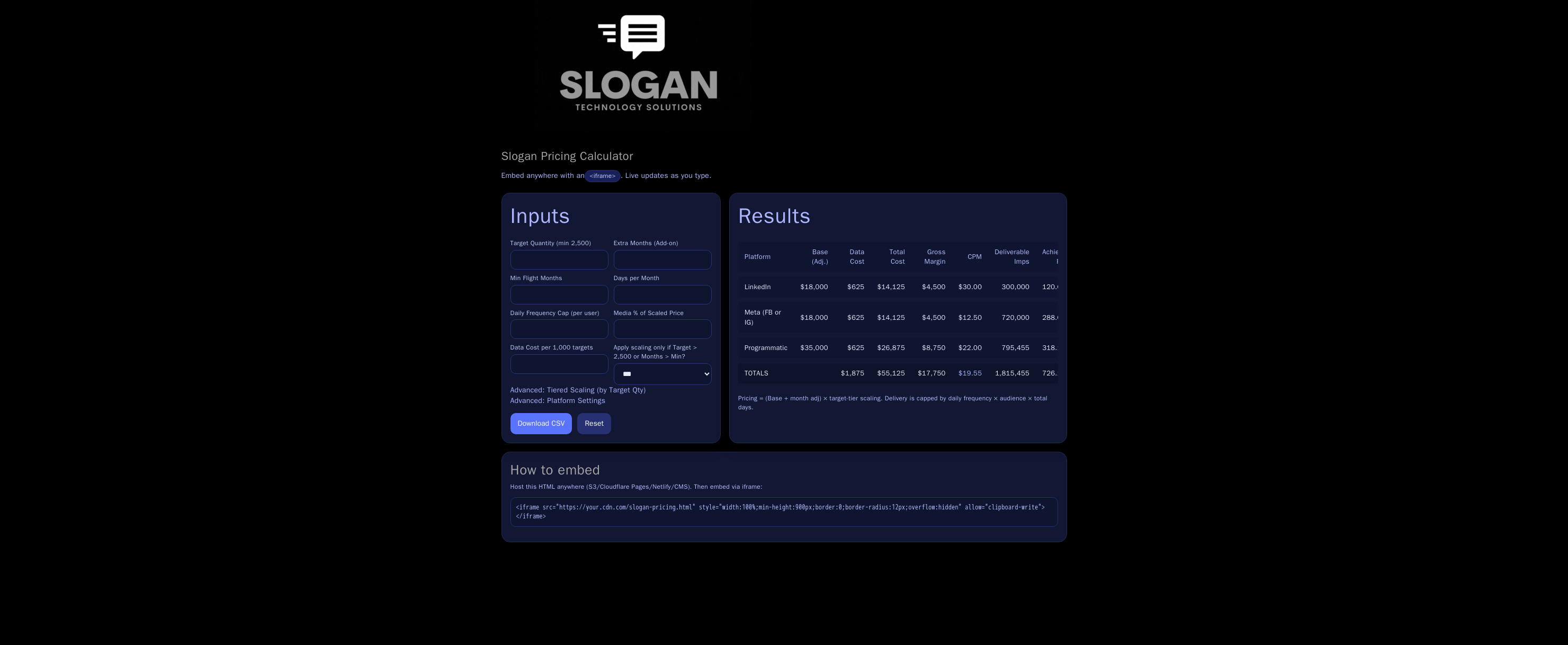 scroll, scrollTop: 0, scrollLeft: 0, axis: both 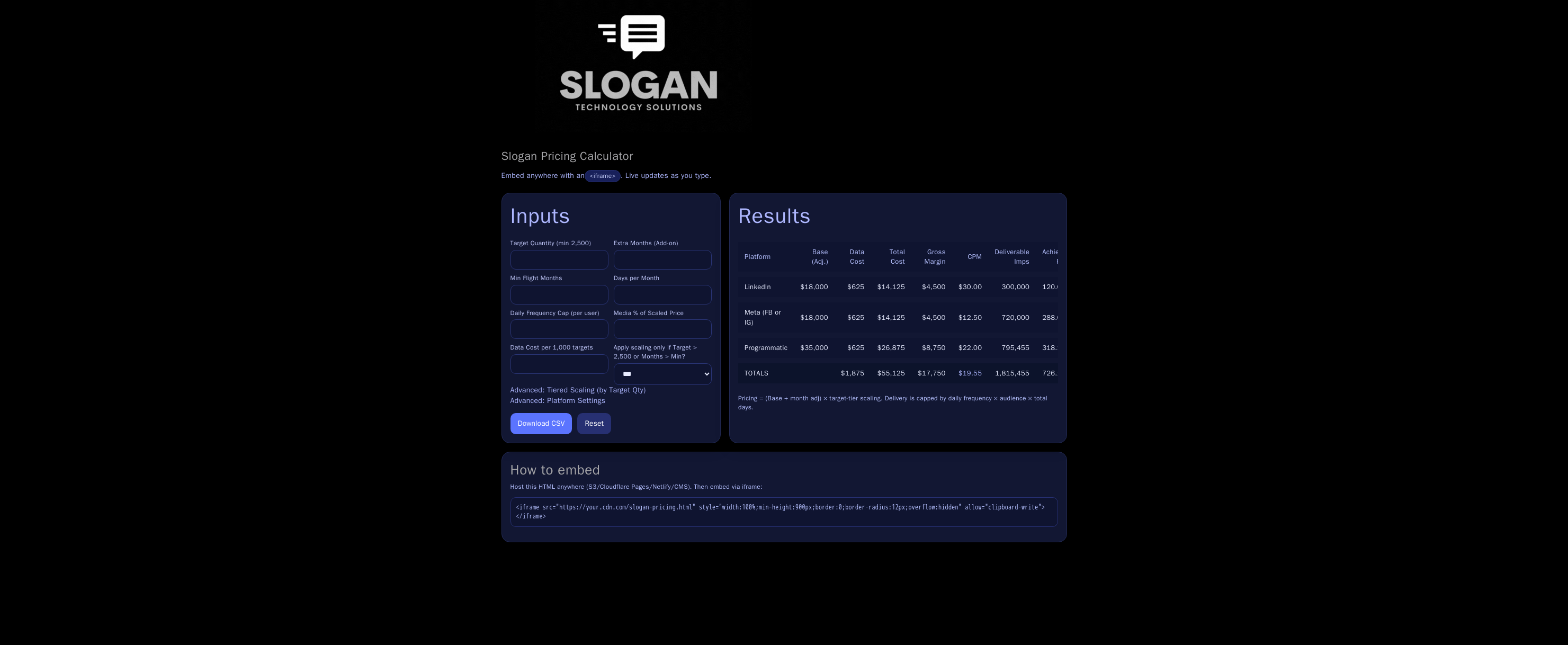click on "****" at bounding box center (559, 259) 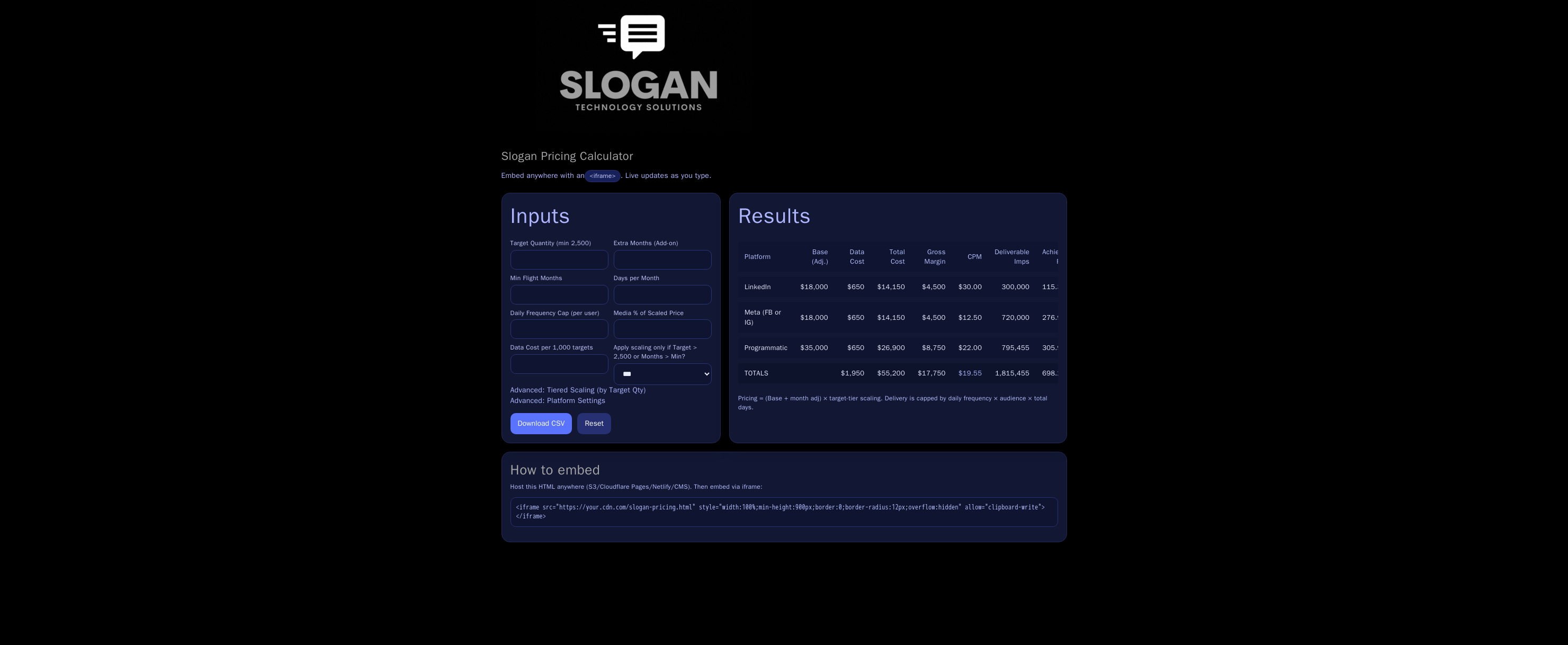 click on "****" at bounding box center (559, 259) 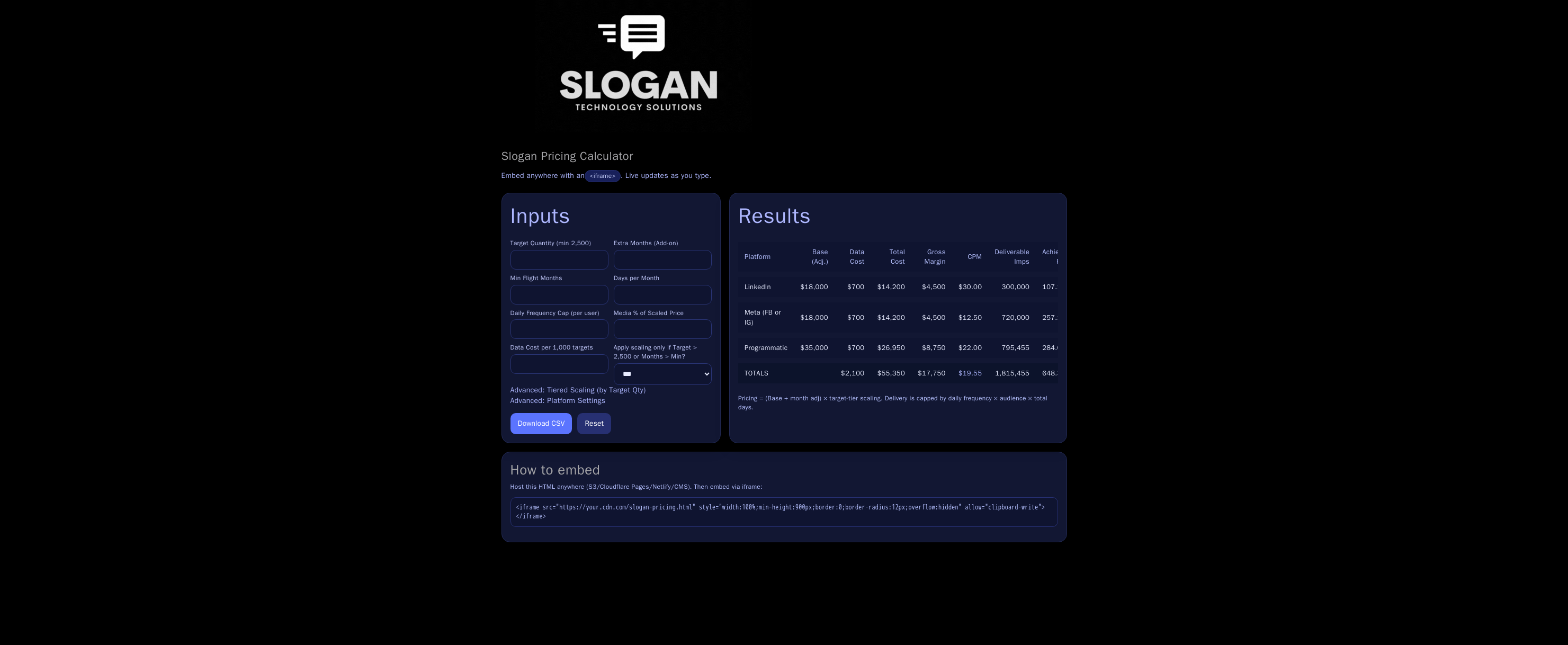 click on "****" at bounding box center (559, 259) 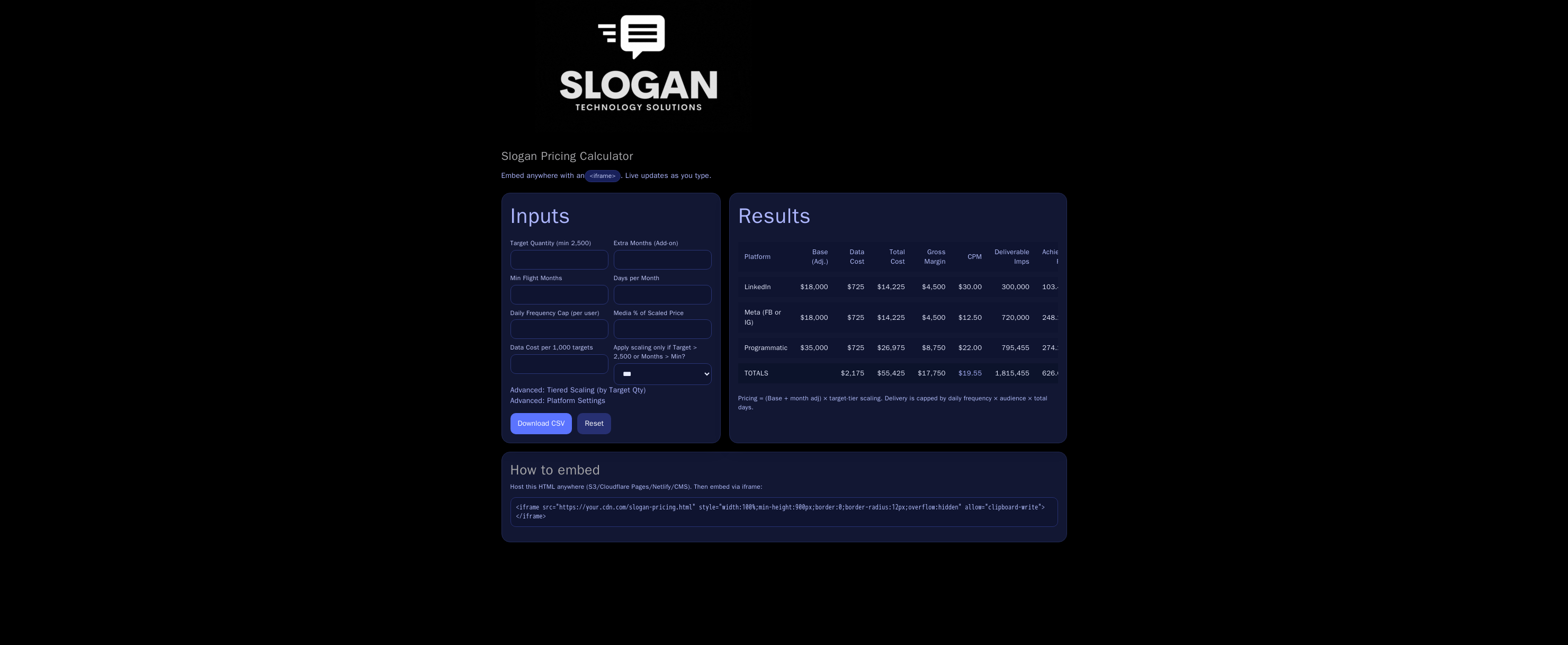 click on "****" at bounding box center (559, 259) 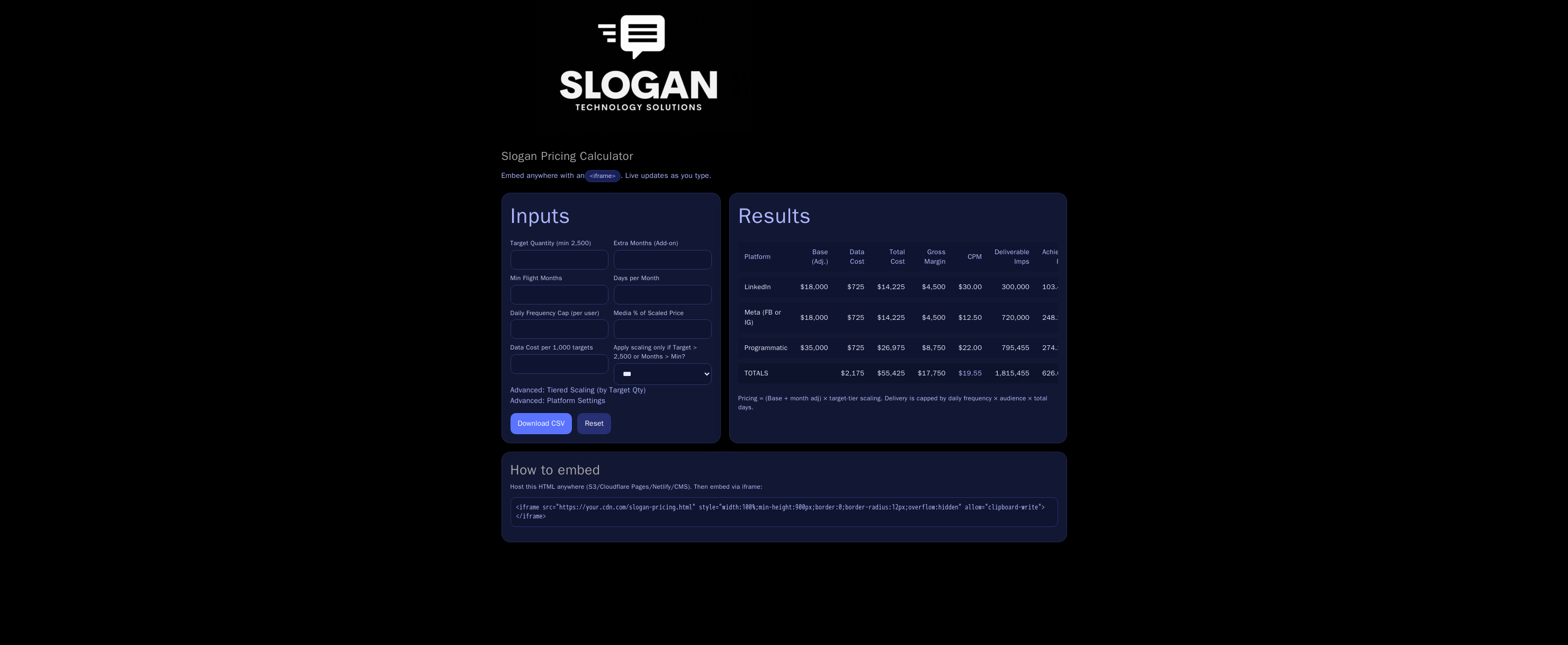 click on "****" at bounding box center [559, 259] 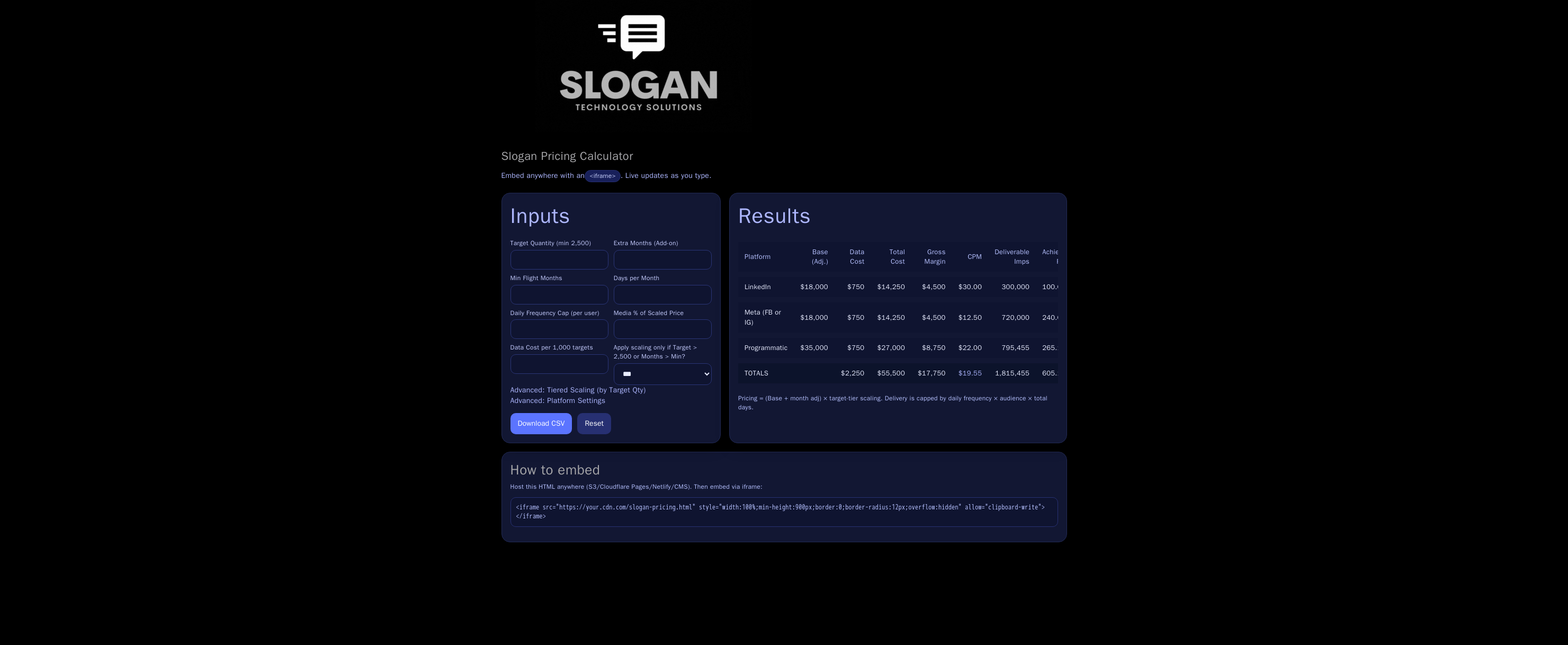 click on "****" at bounding box center [559, 259] 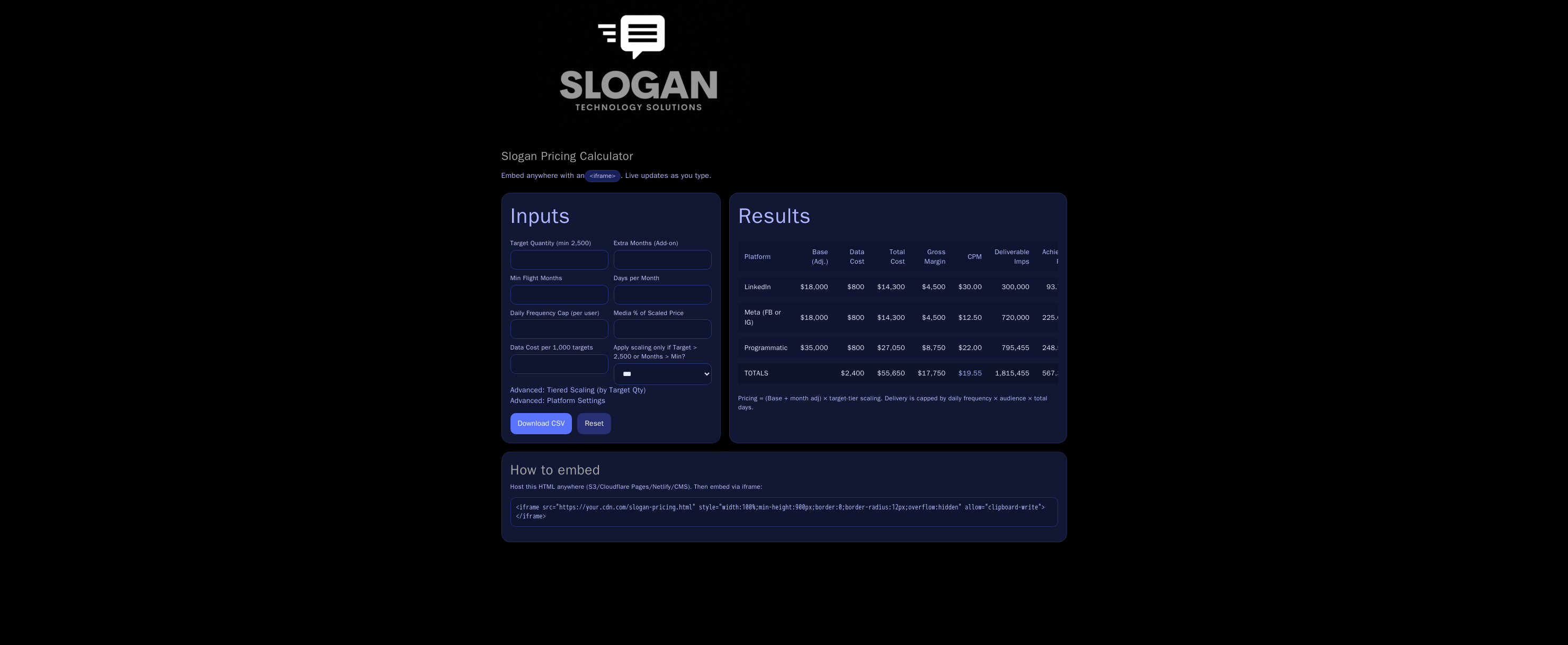 click on "****" at bounding box center (559, 259) 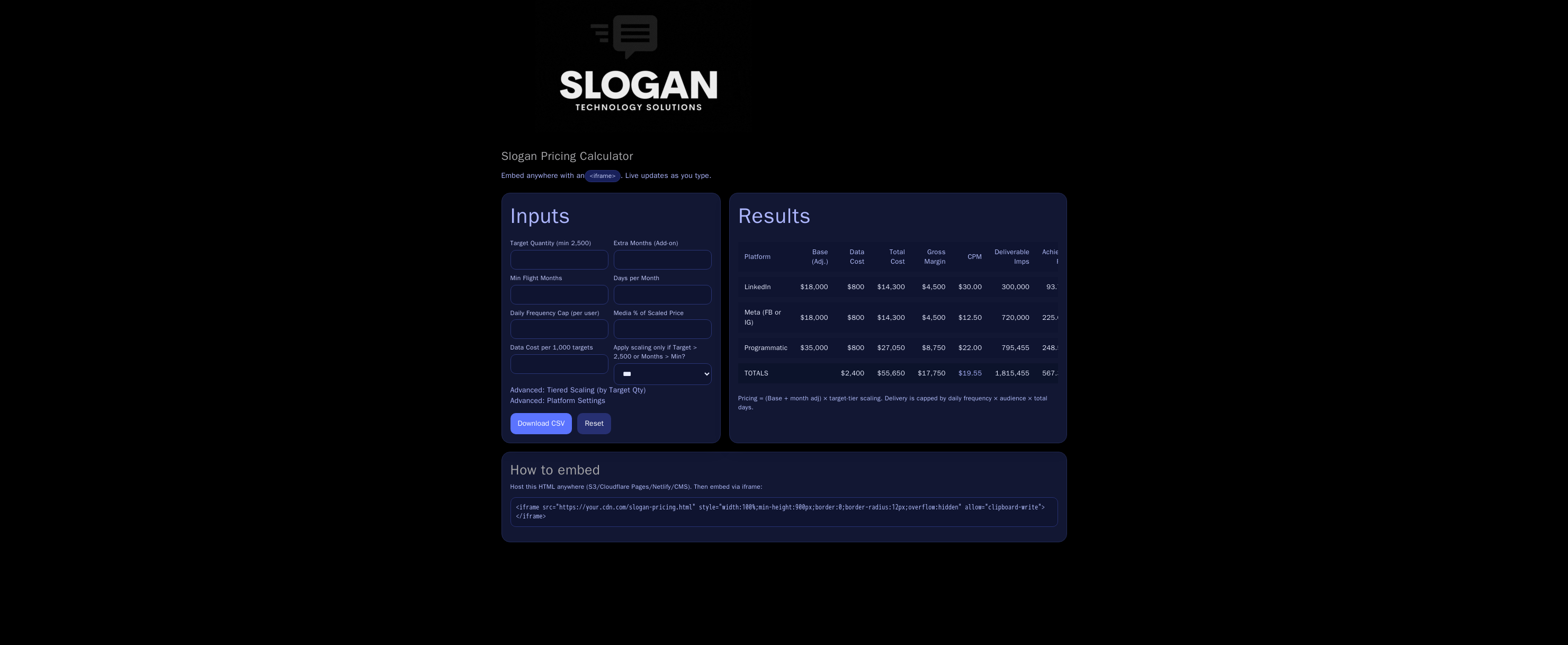 click on "****" at bounding box center (559, 259) 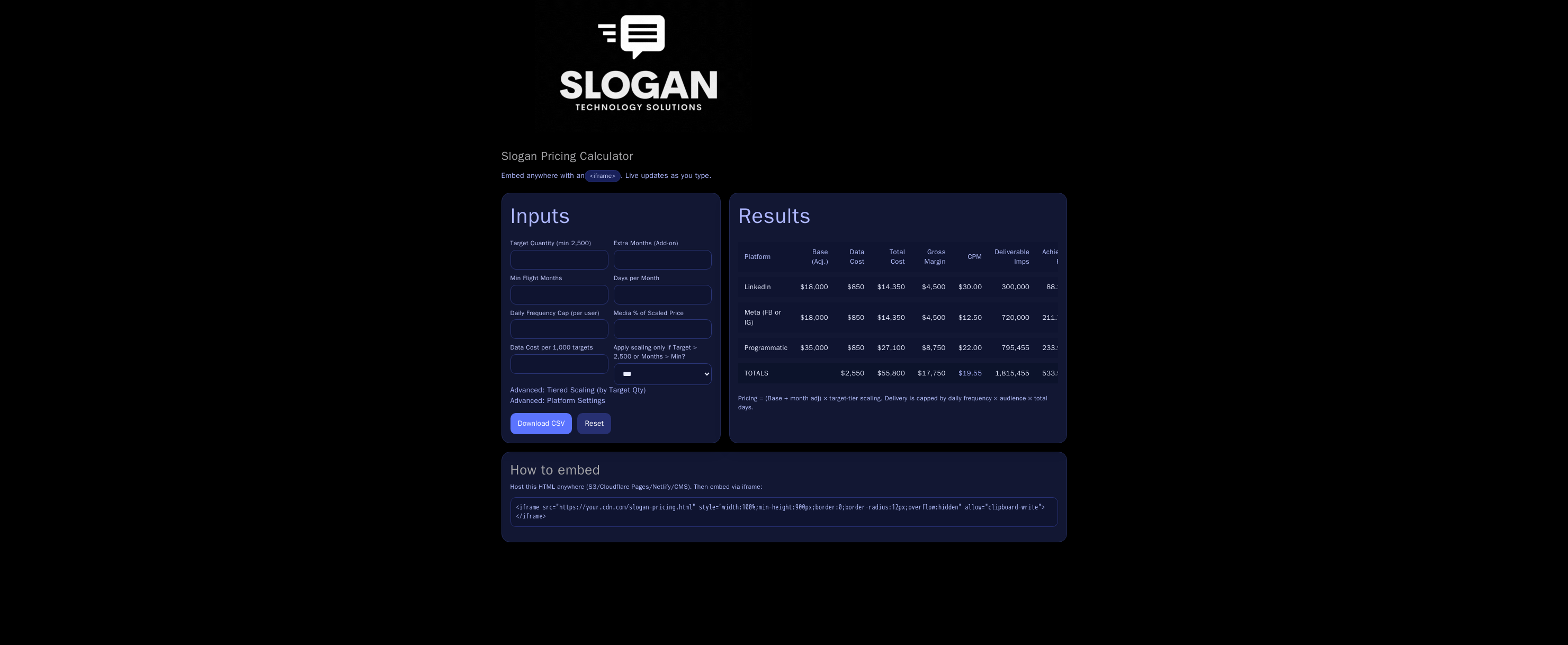 click on "****" at bounding box center [559, 259] 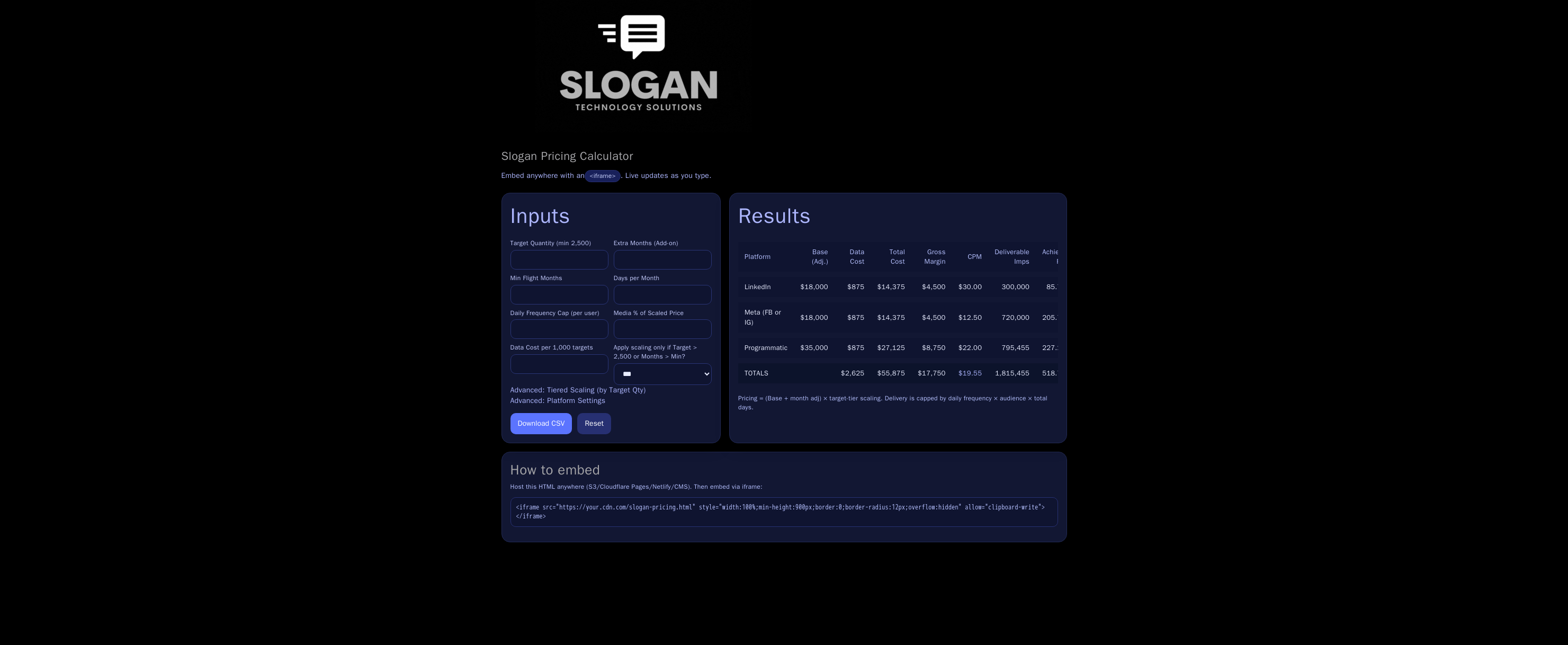 click on "****" at bounding box center (559, 259) 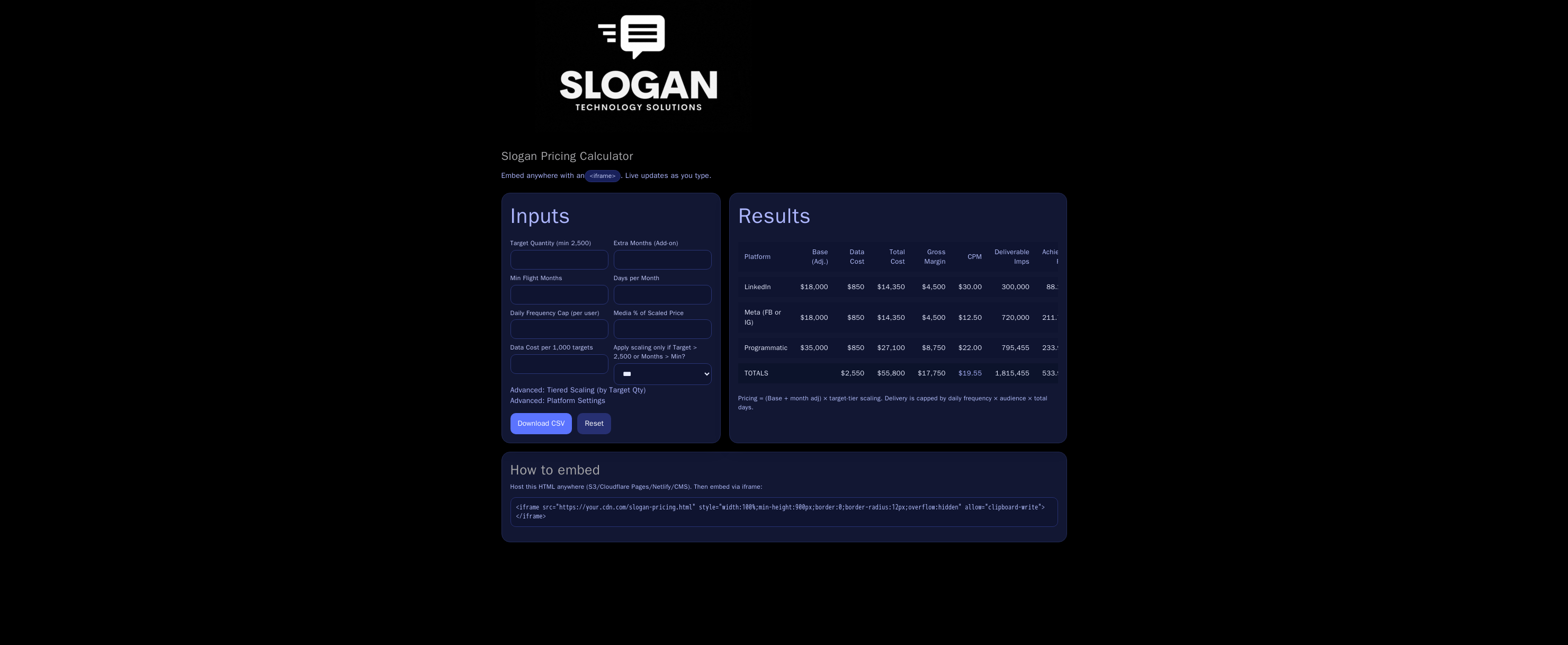 click on "****" at bounding box center (559, 259) 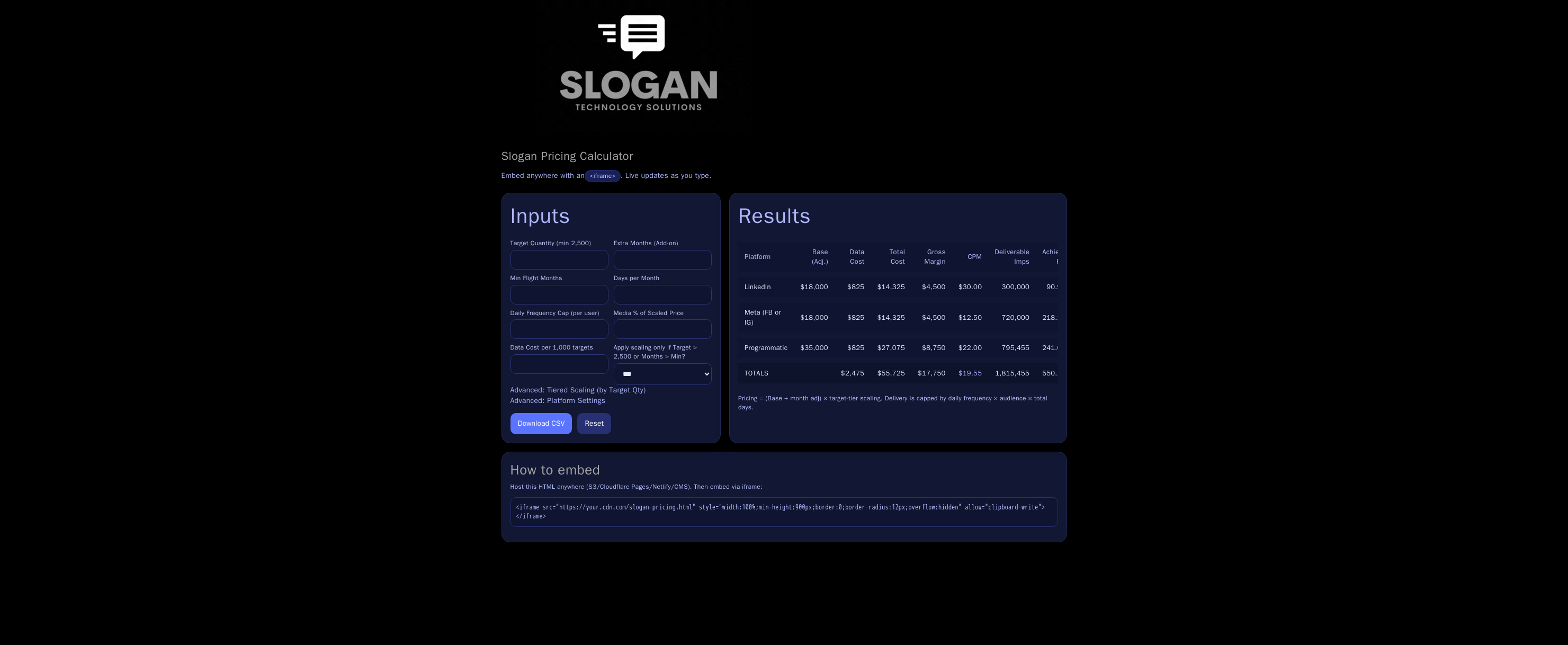 click on "****" at bounding box center [559, 259] 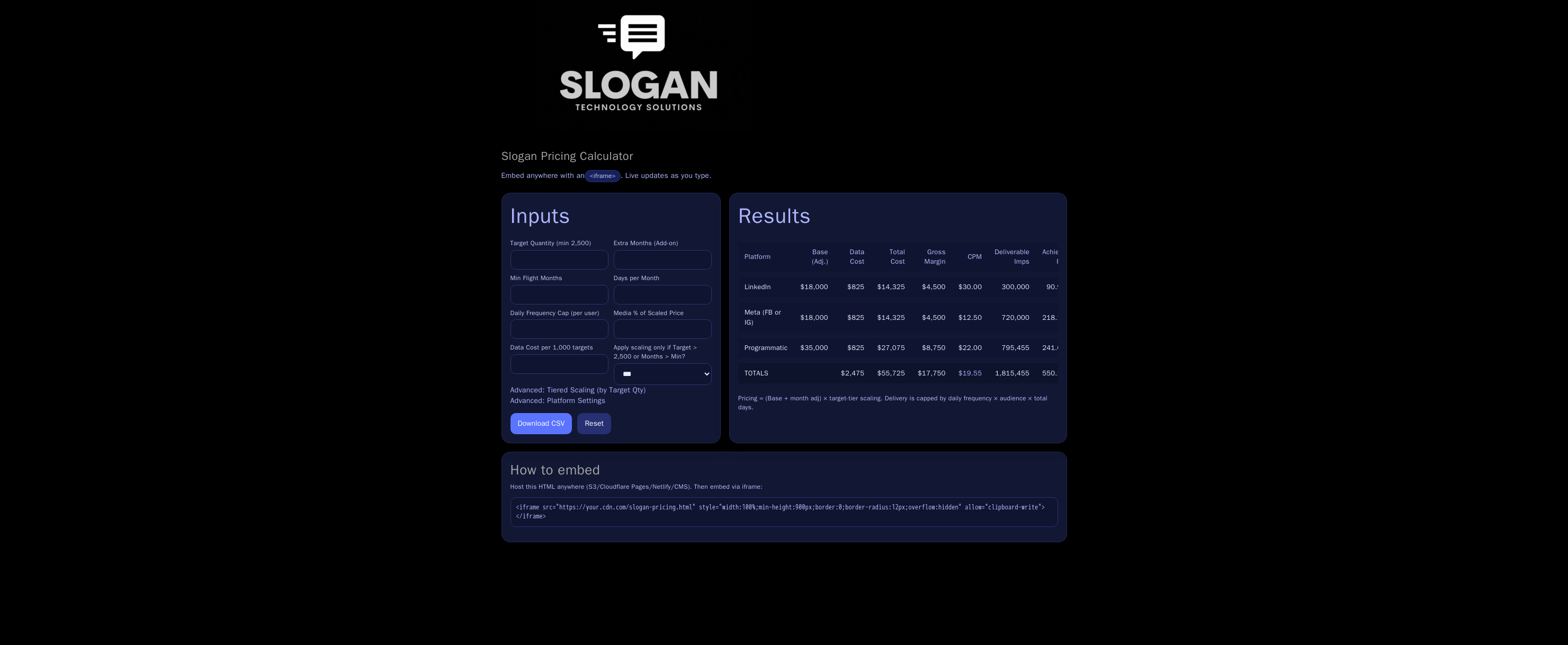 click on "****" at bounding box center (559, 259) 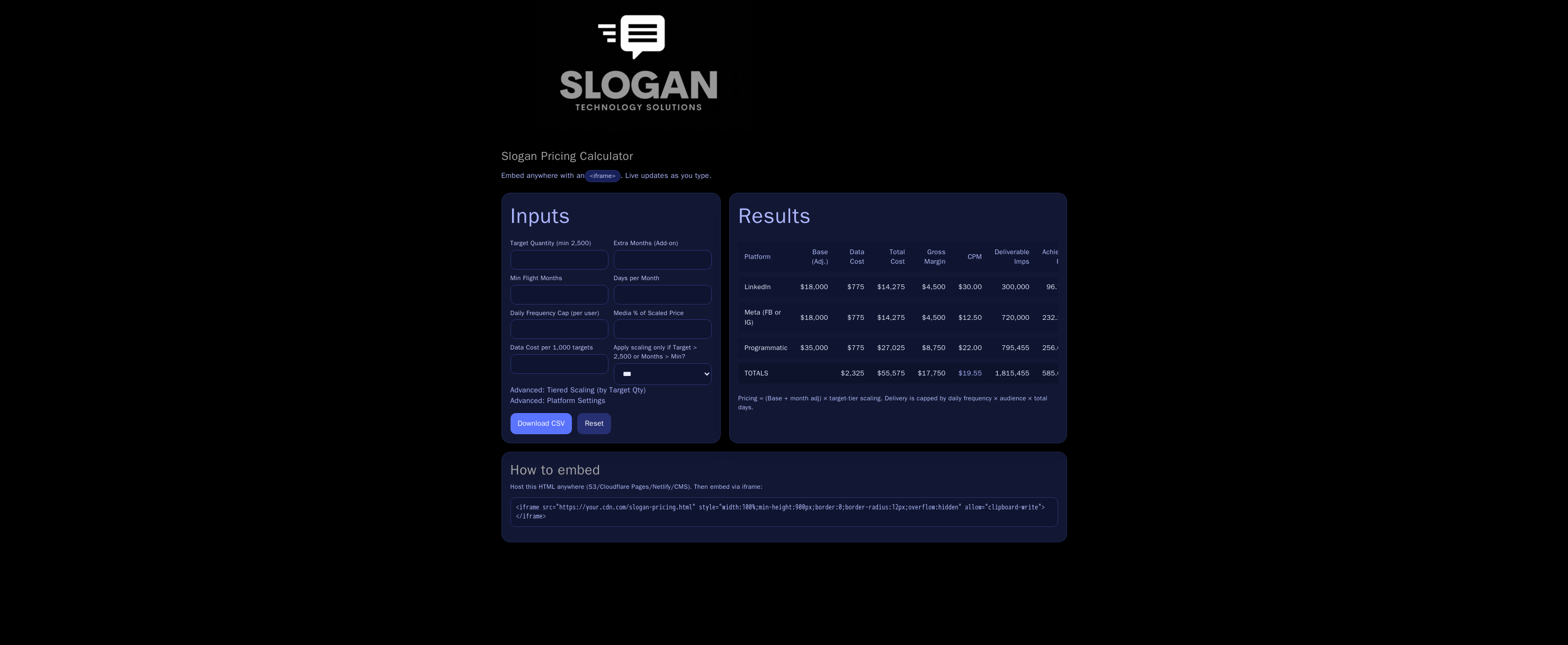 click on "****" at bounding box center (559, 259) 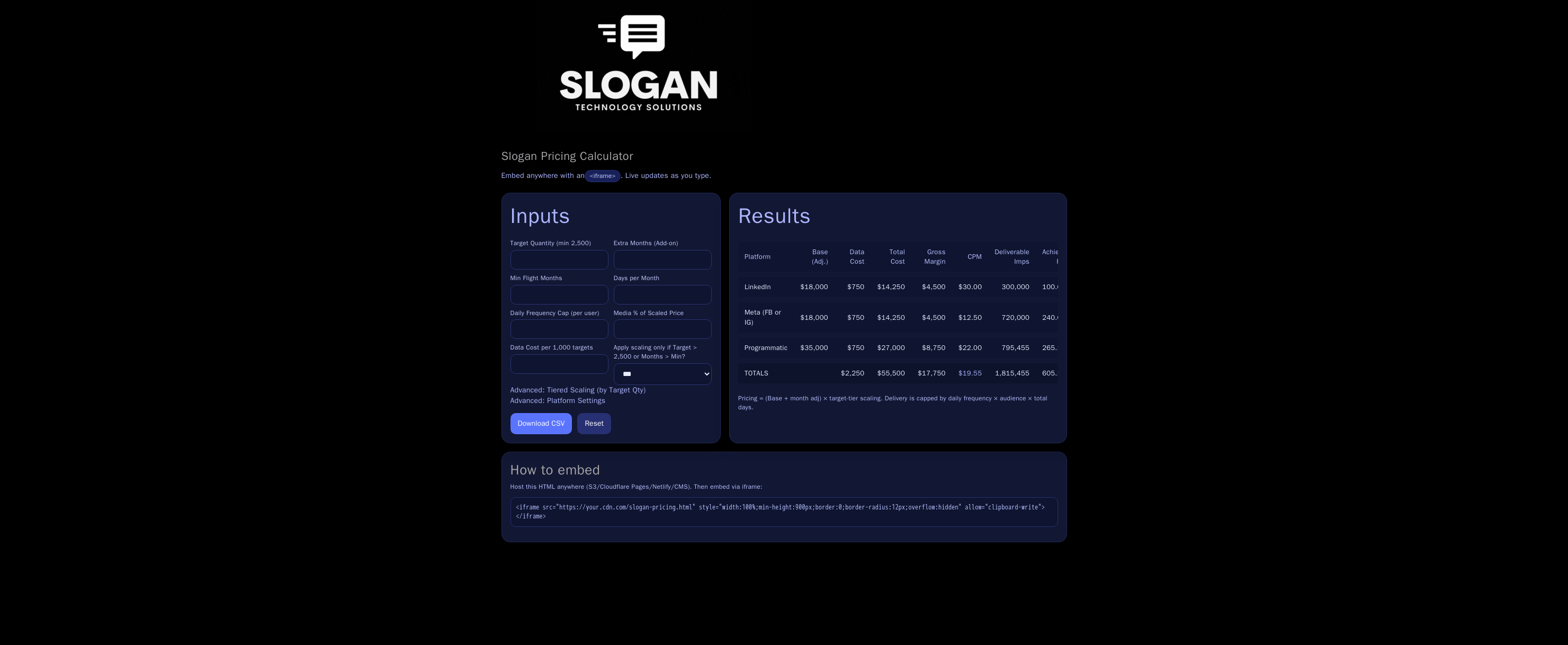 click on "****" at bounding box center (559, 259) 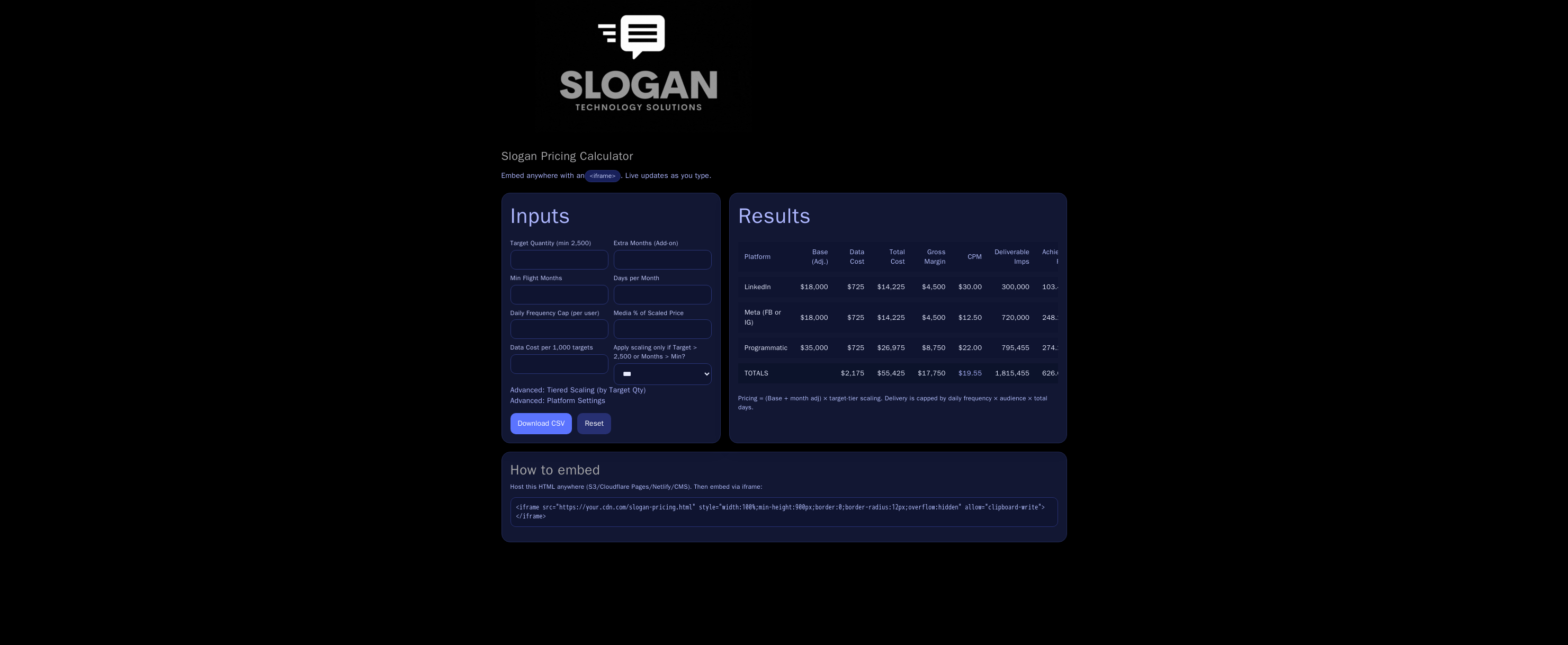 click on "****" at bounding box center (559, 259) 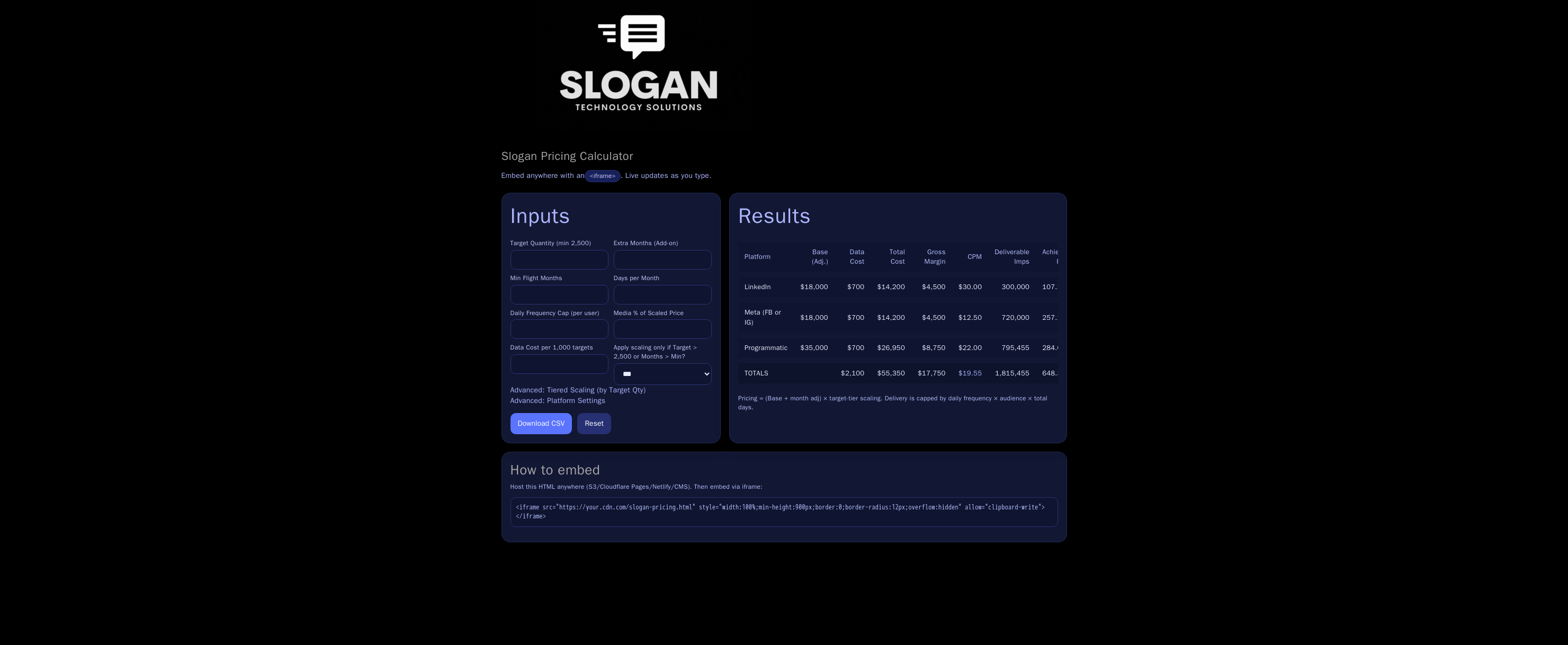 click on "****" at bounding box center (559, 259) 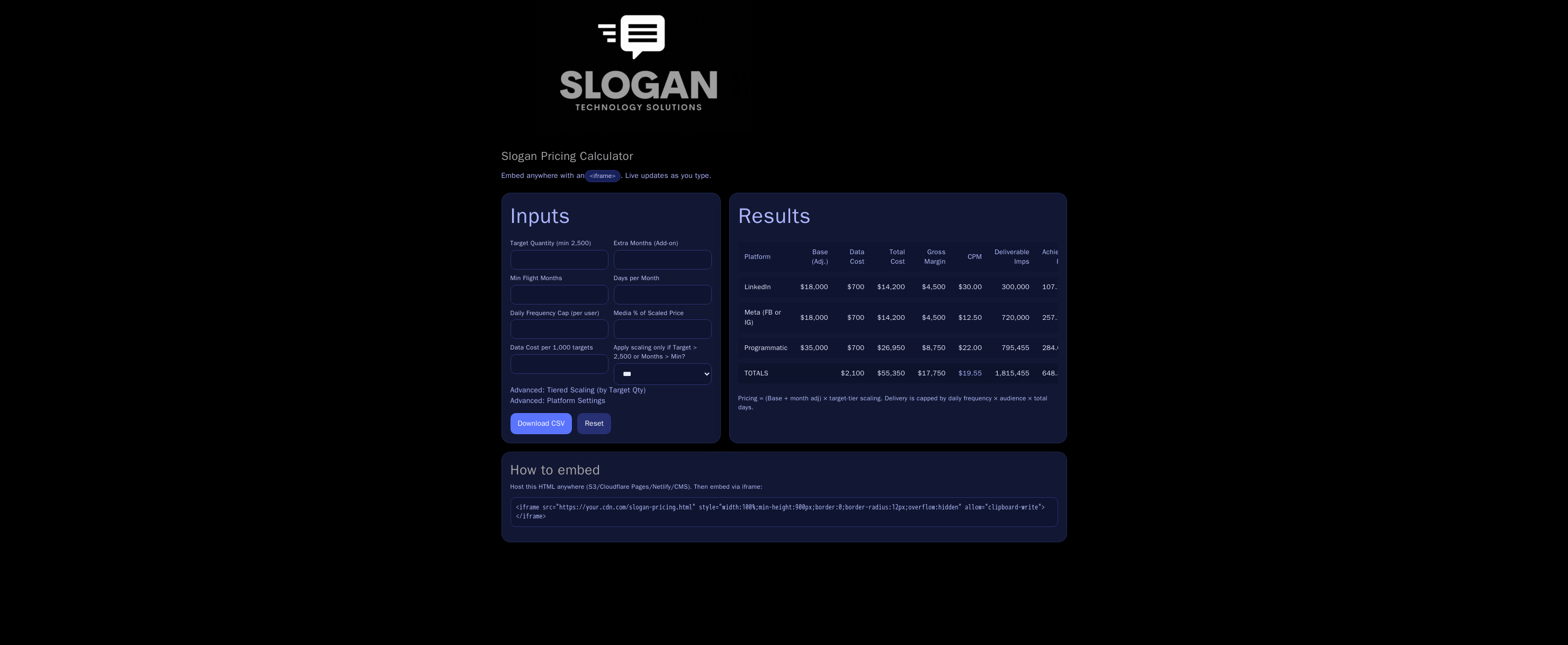 click on "****" at bounding box center [559, 259] 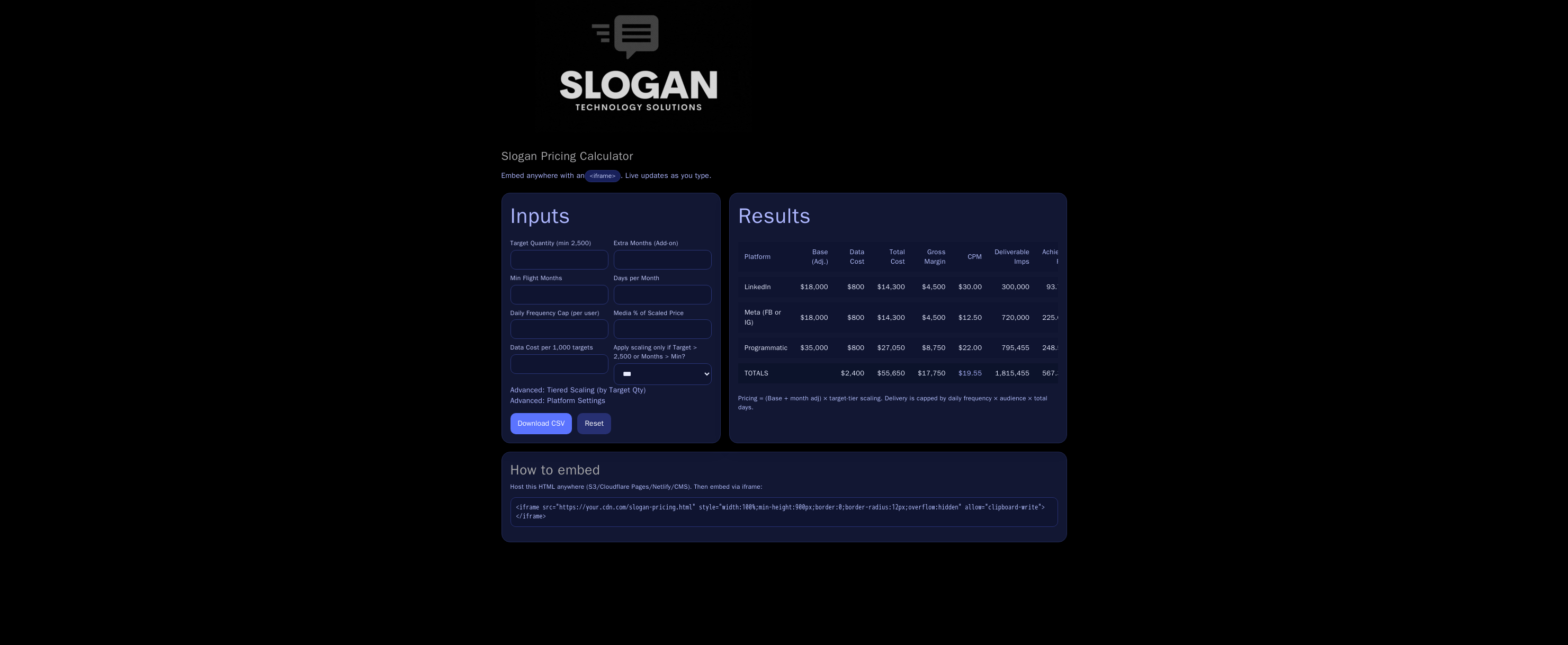 click on "****" at bounding box center [559, 259] 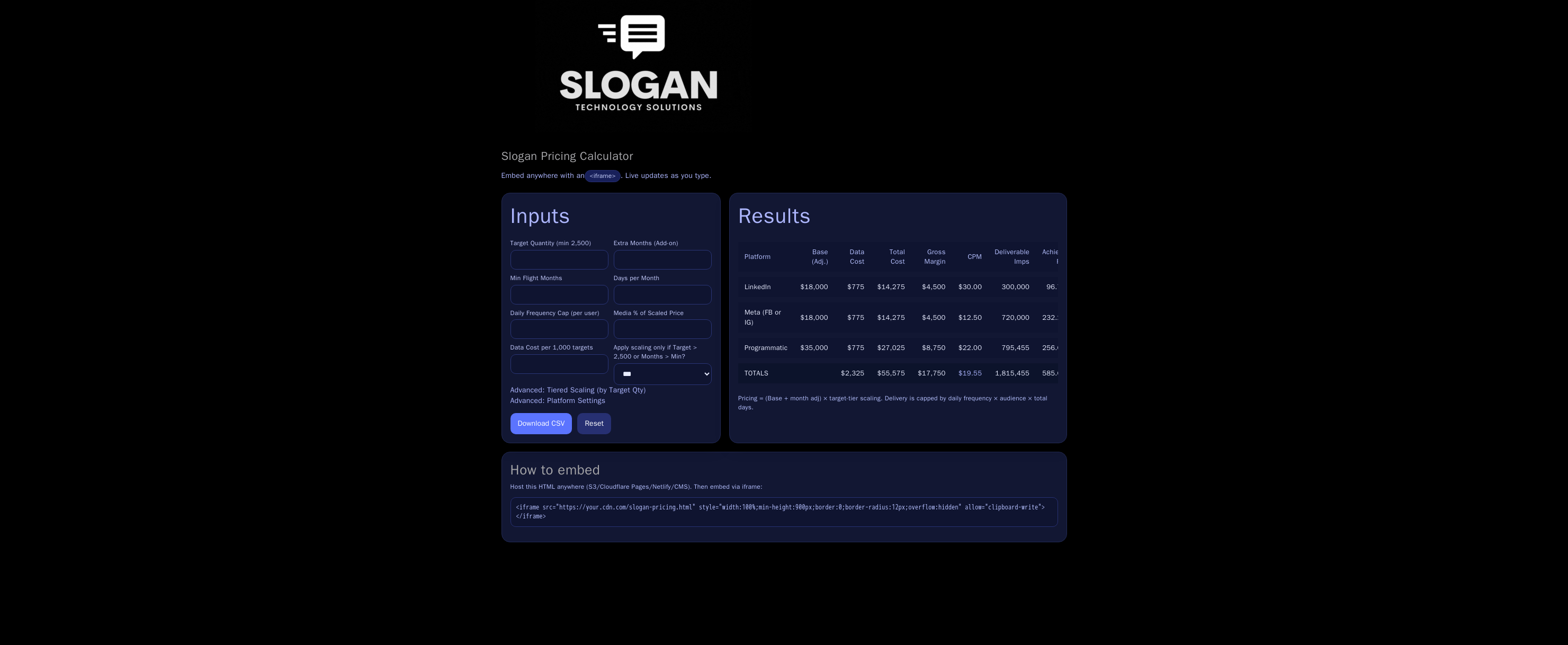 click on "****" at bounding box center [559, 259] 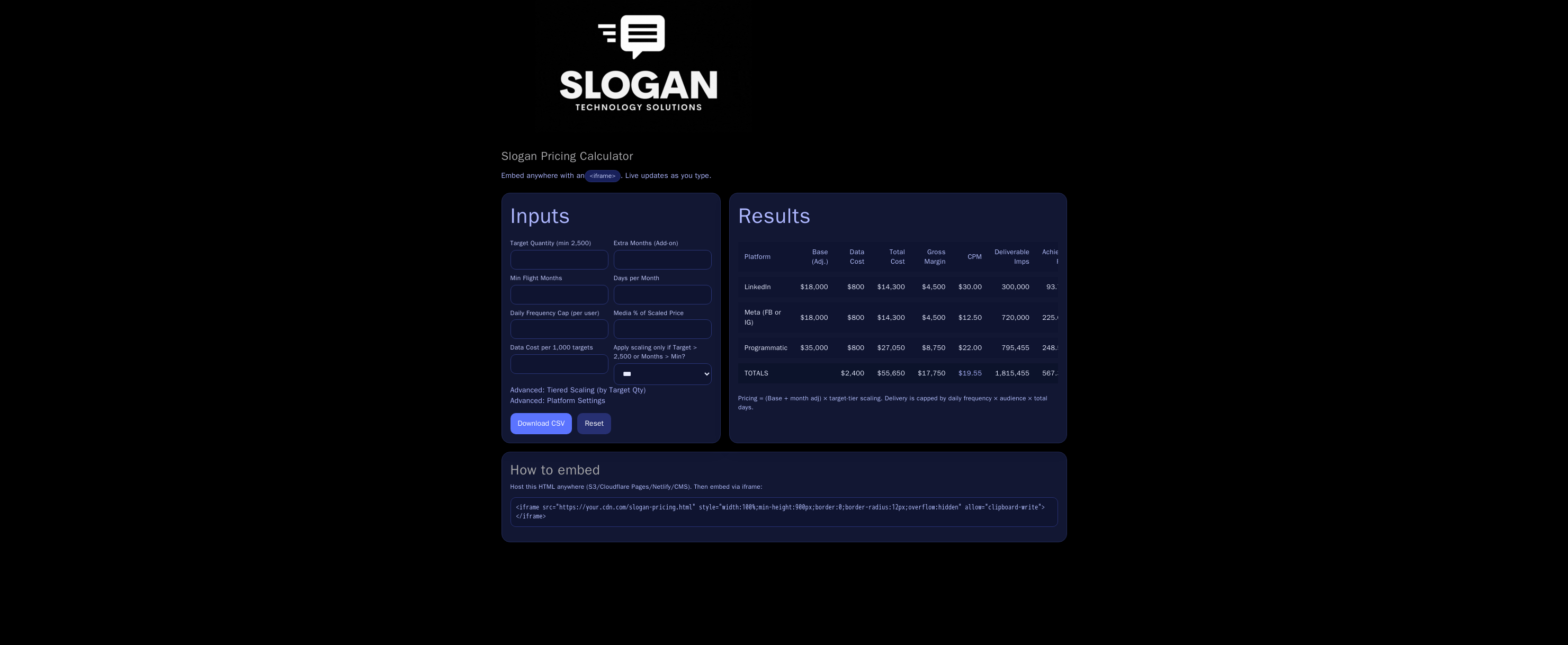 click on "****" at bounding box center [559, 259] 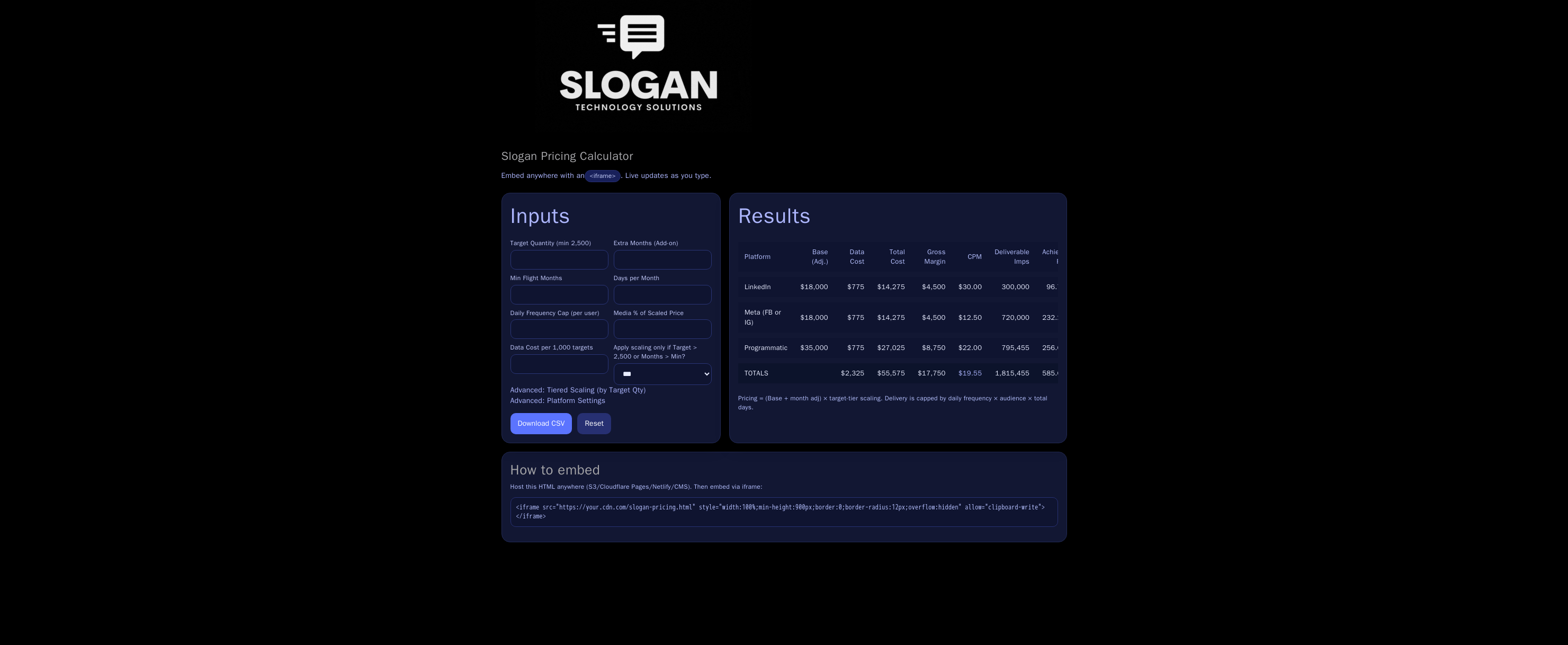 click on "****" at bounding box center (559, 259) 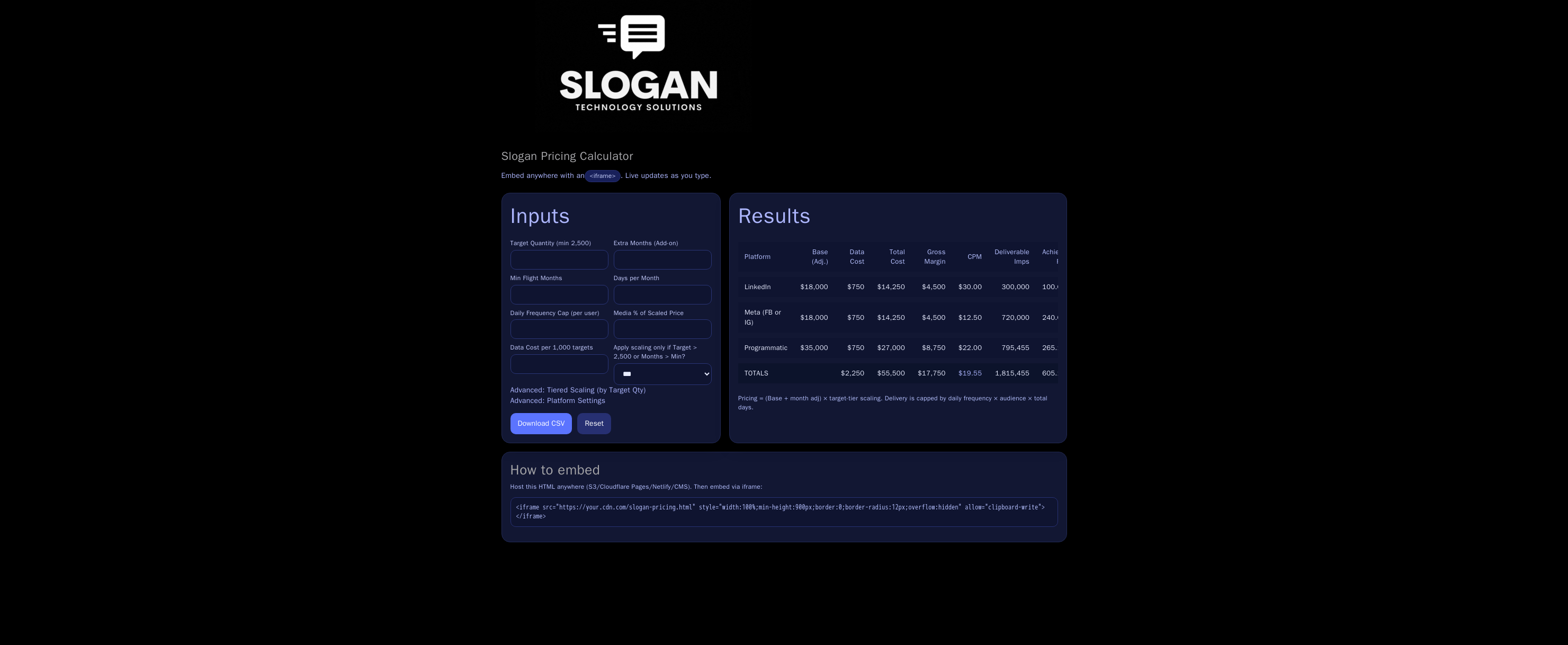 click on "****" at bounding box center (559, 259) 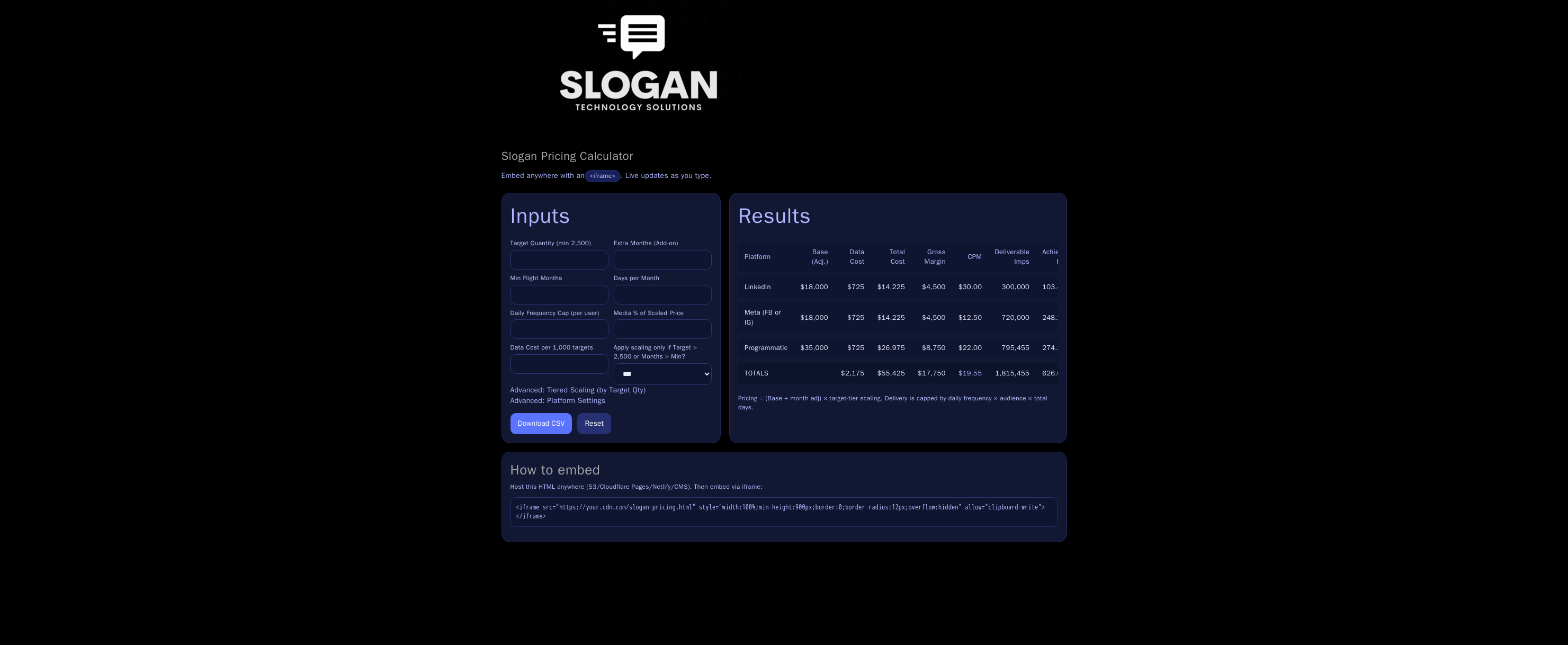 click on "****" at bounding box center (559, 259) 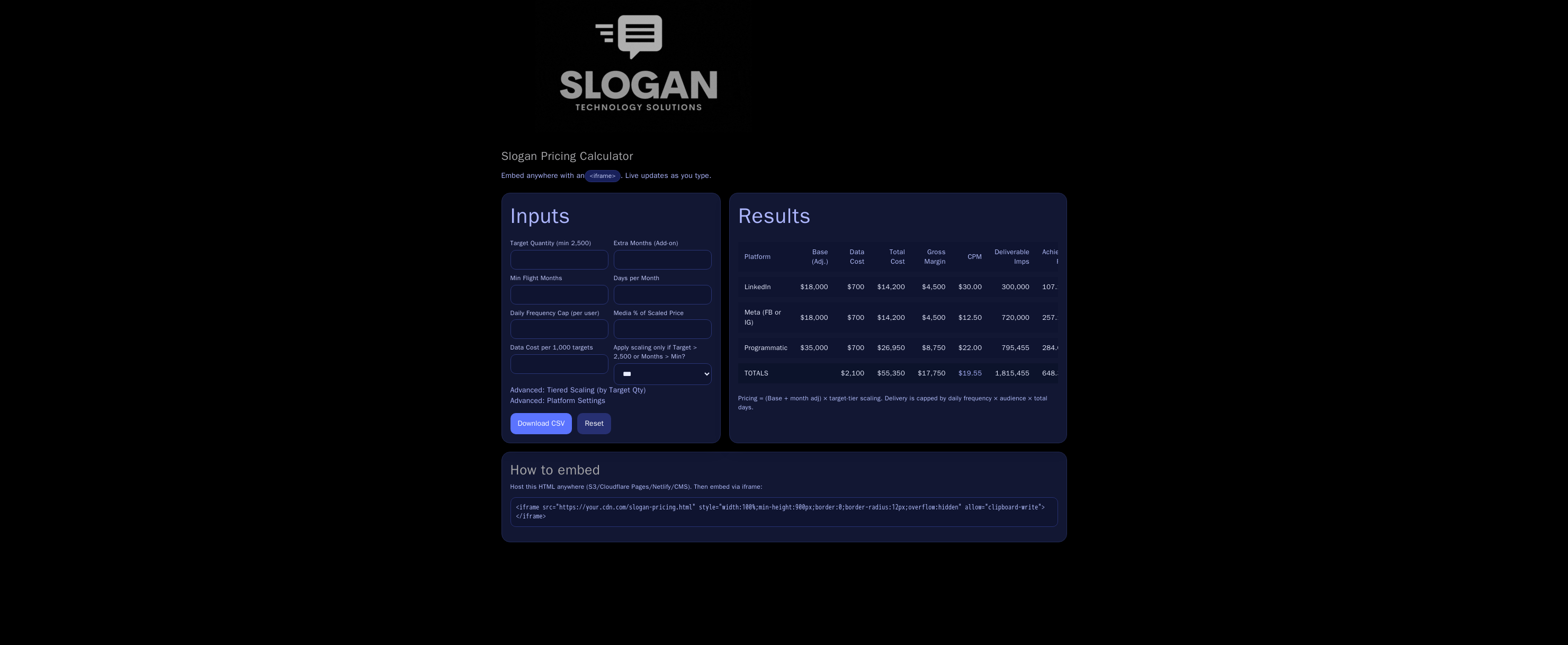 click on "****" at bounding box center (559, 259) 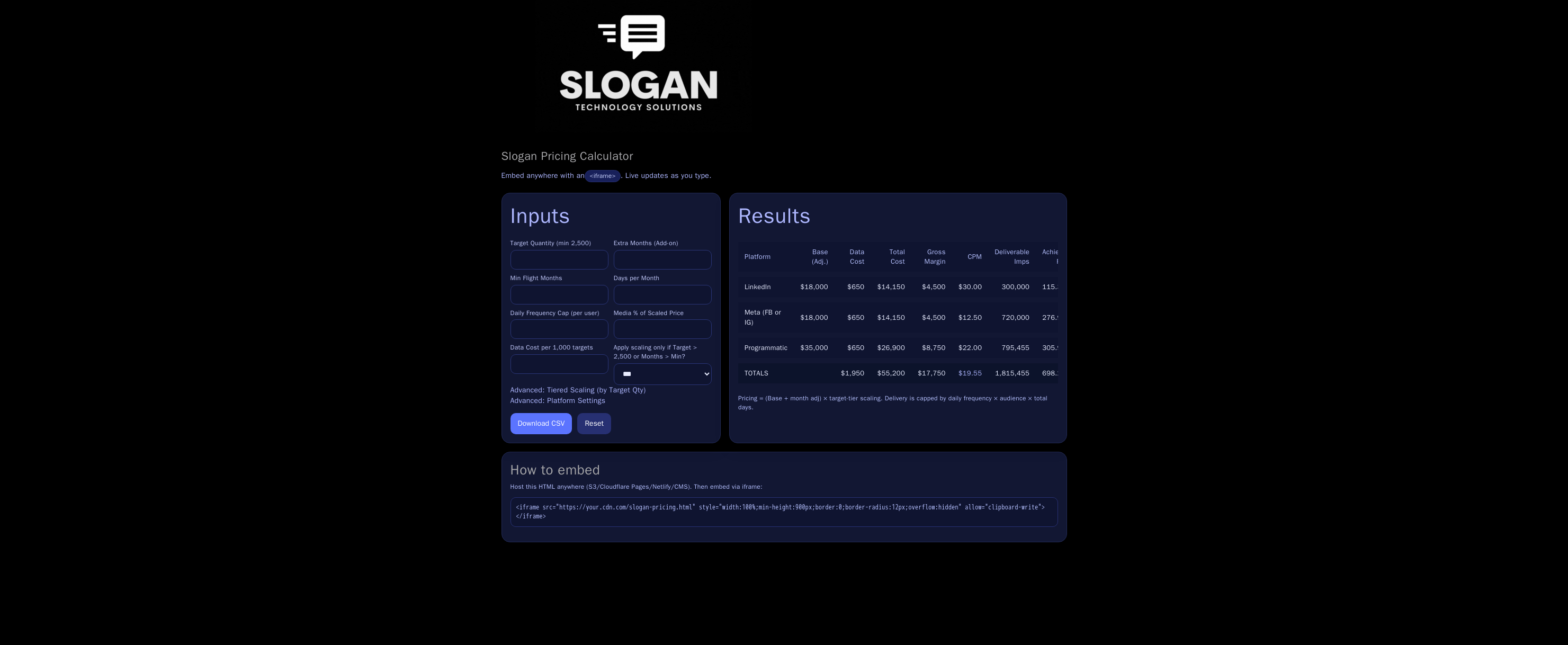 click on "****" at bounding box center [559, 259] 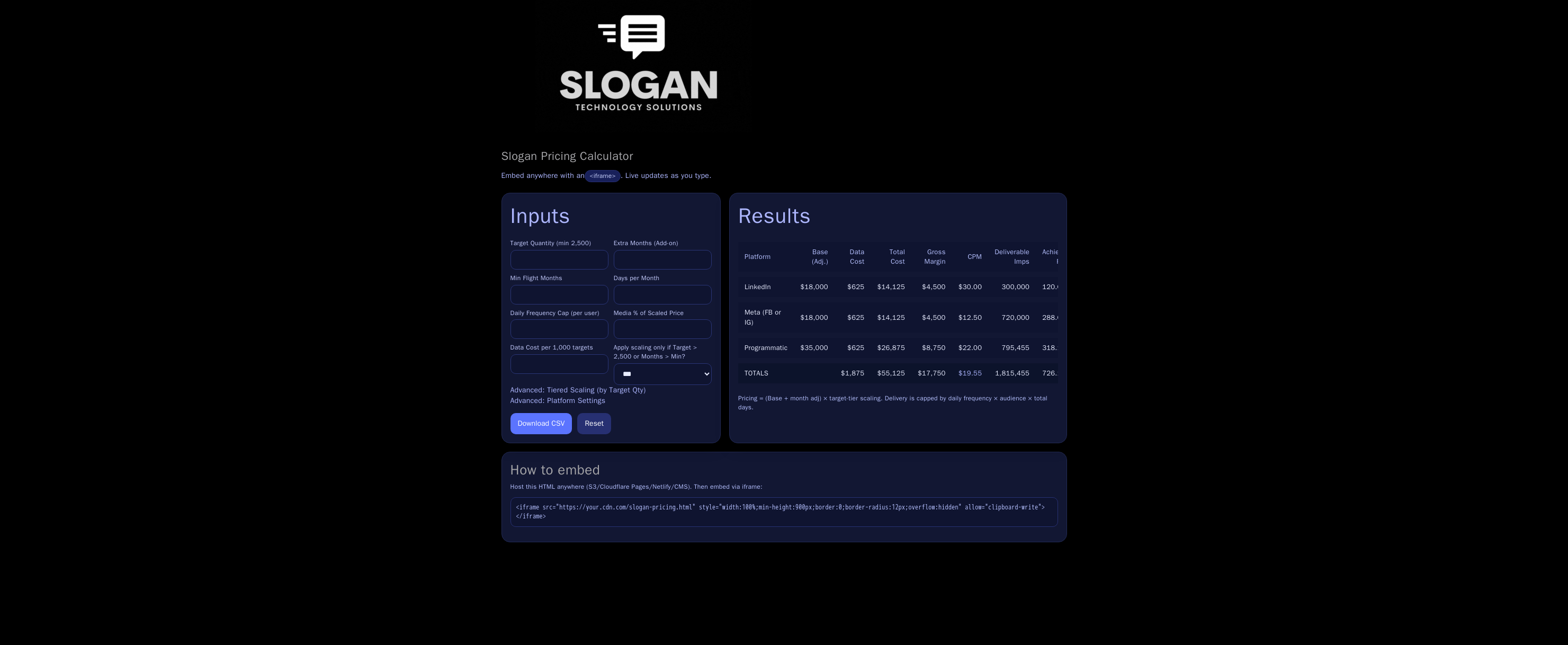 click on "****" at bounding box center (559, 259) 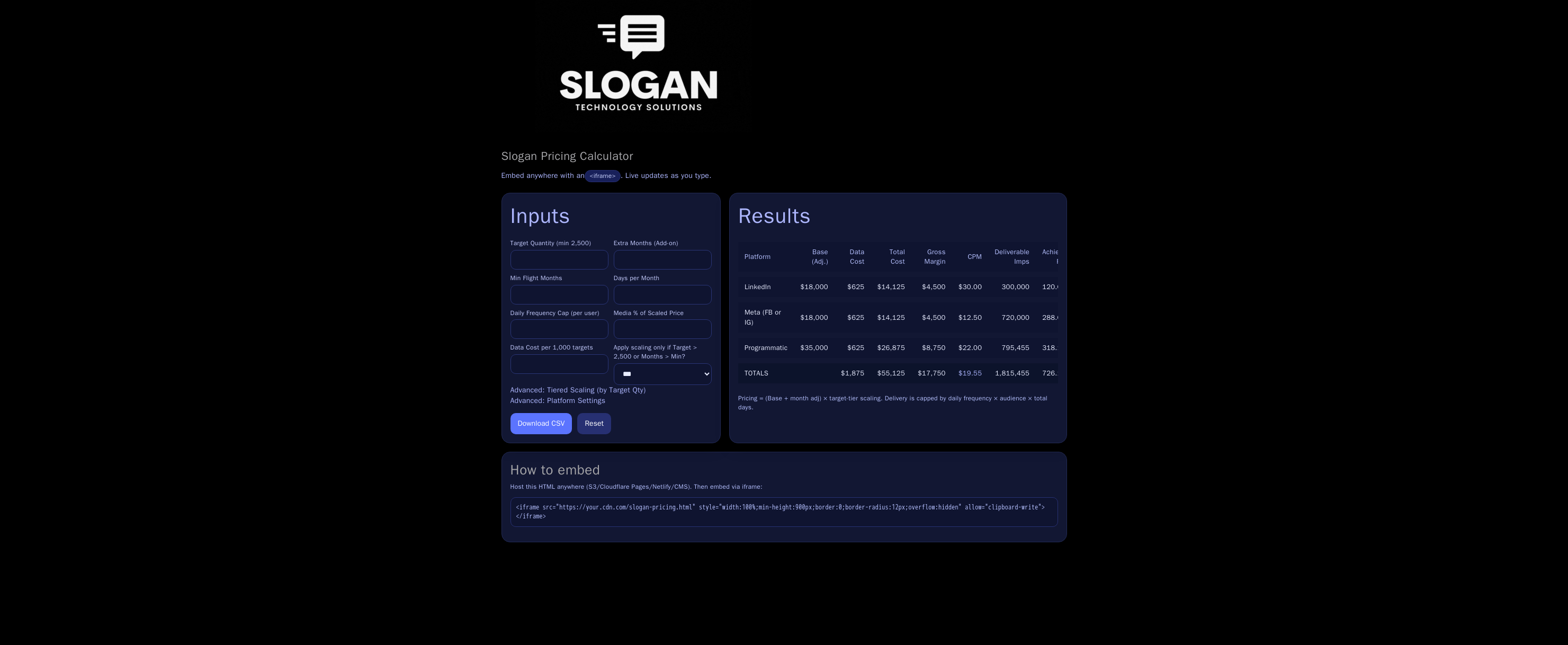 click on "****" at bounding box center (559, 259) 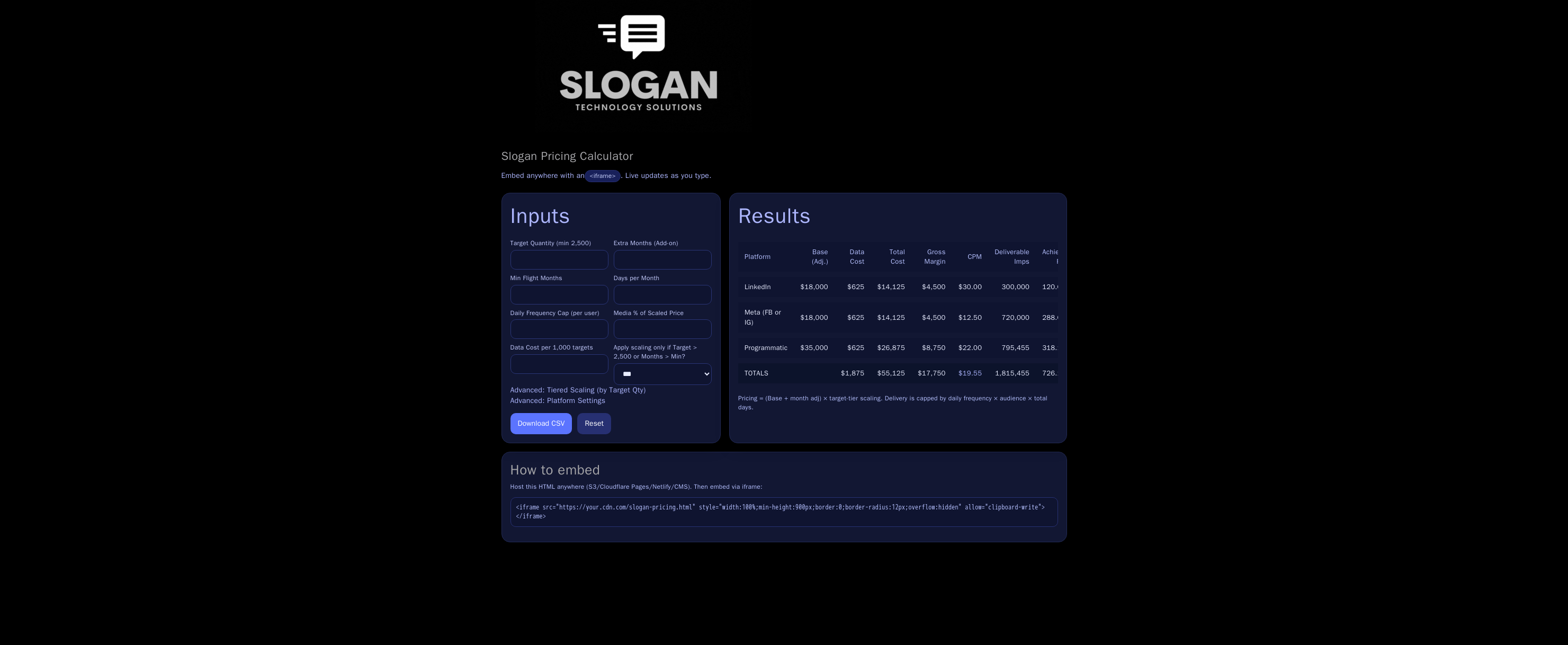 click on "****" at bounding box center (559, 259) 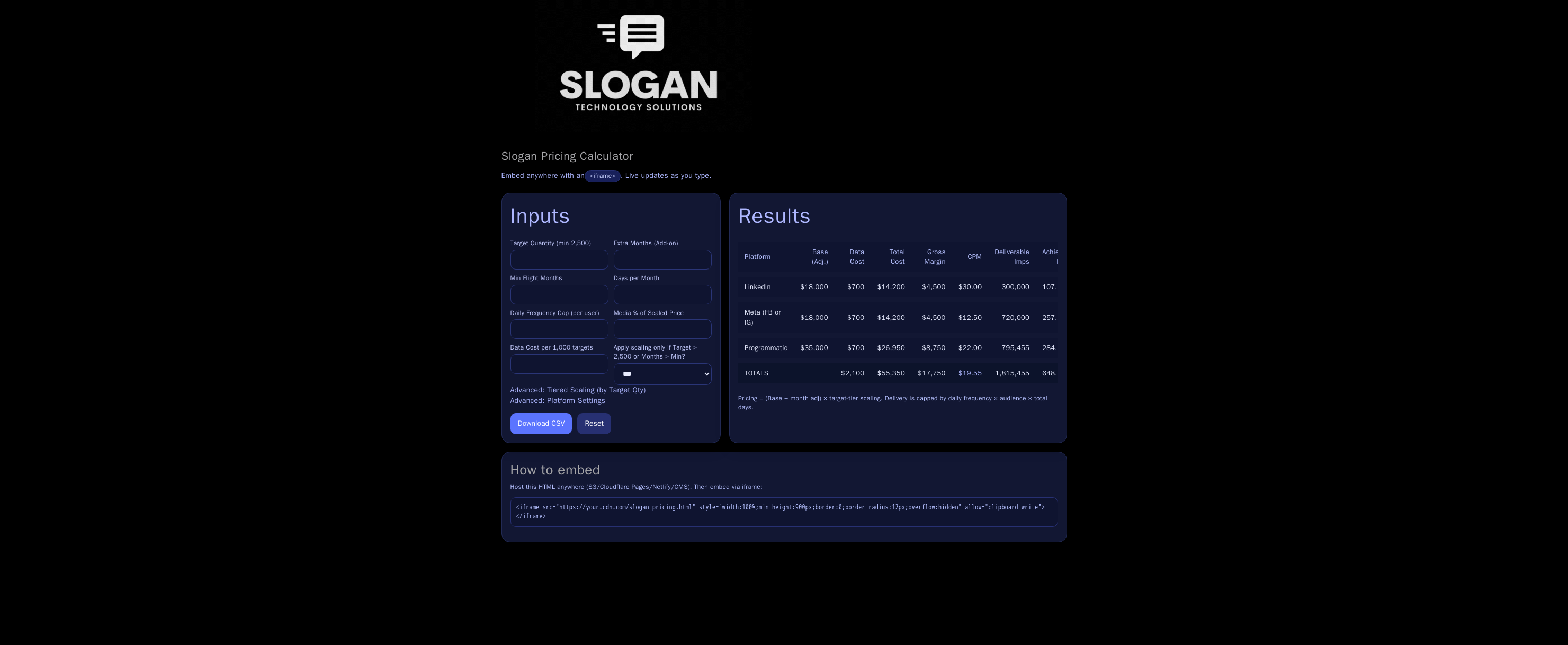 type on "****" 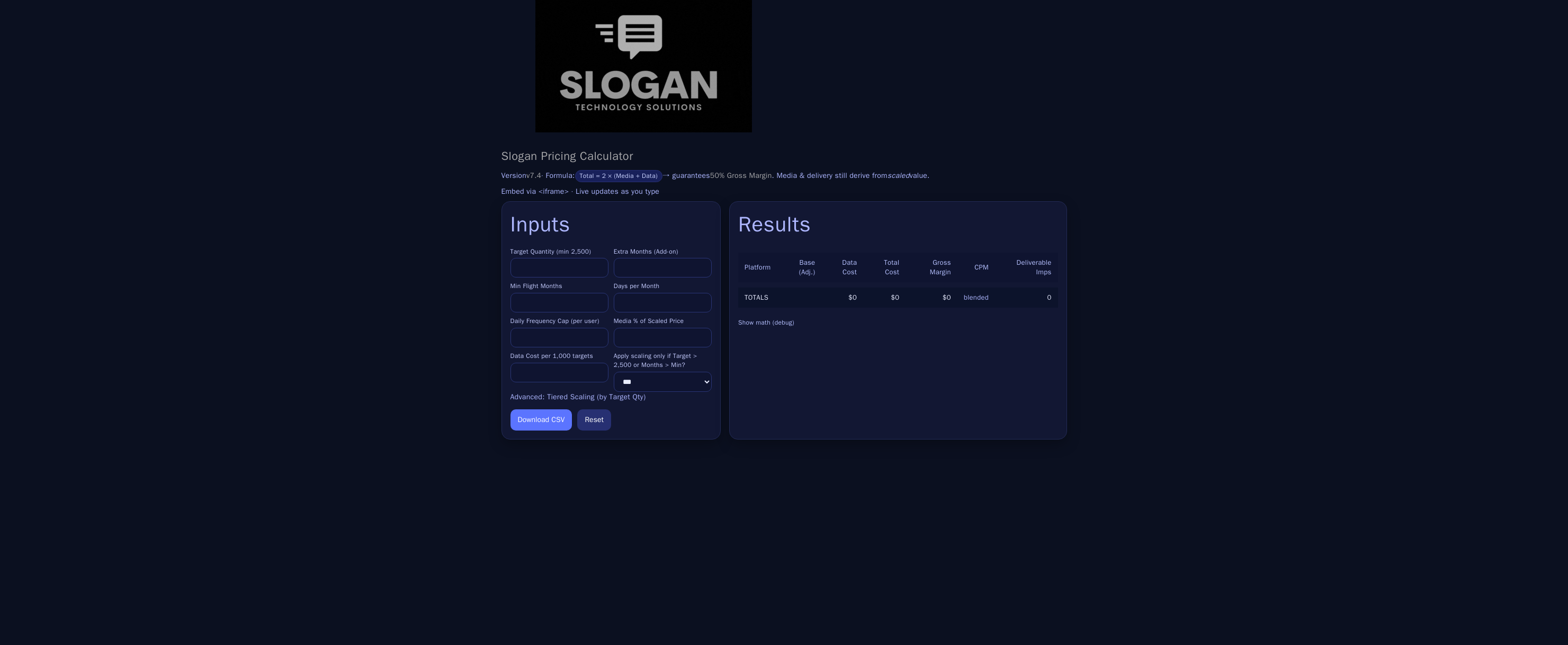 scroll, scrollTop: 0, scrollLeft: 0, axis: both 